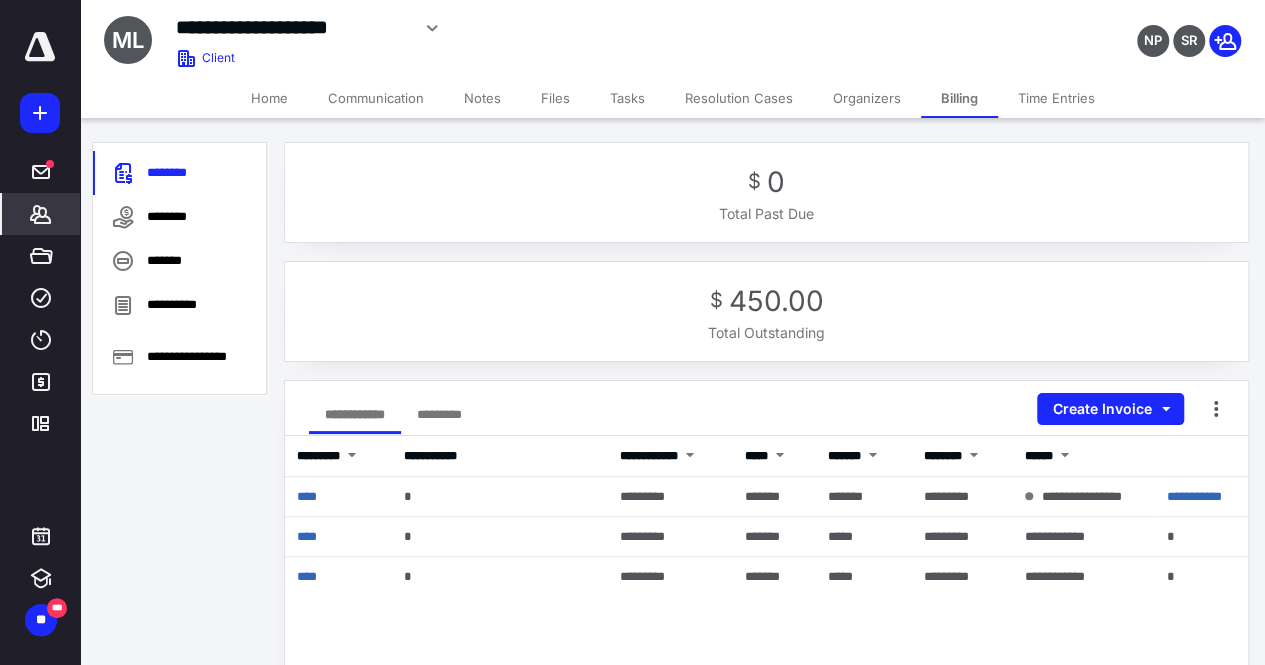 scroll, scrollTop: 0, scrollLeft: 0, axis: both 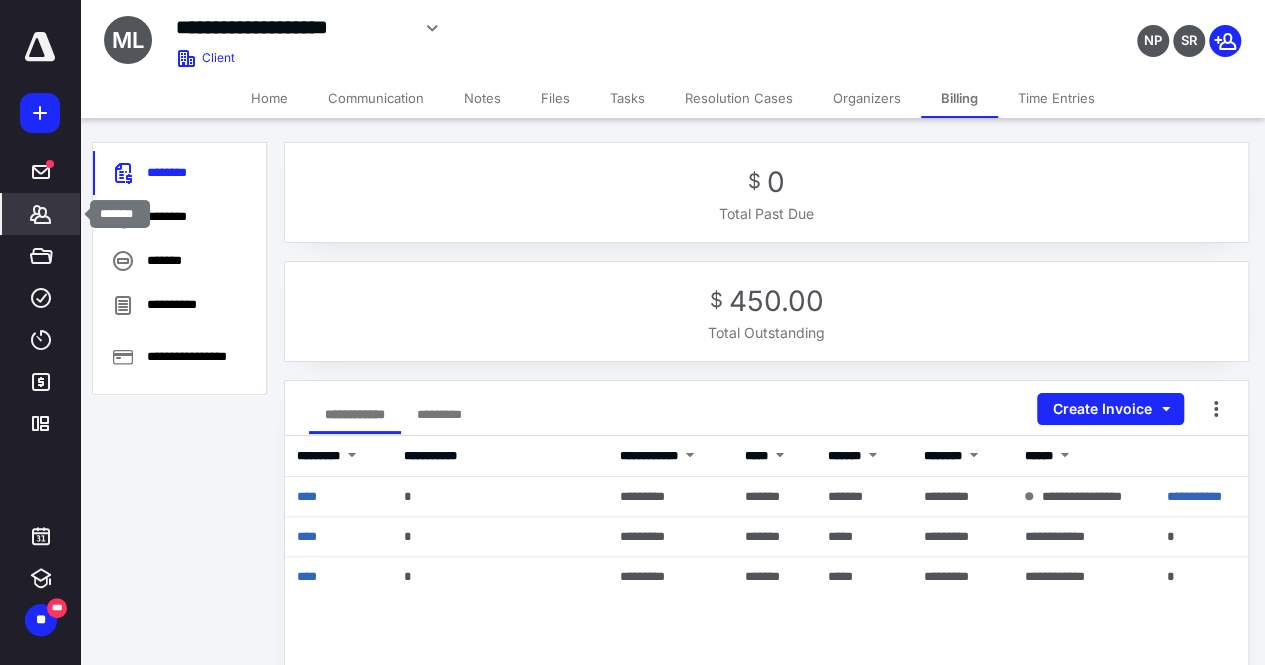 click 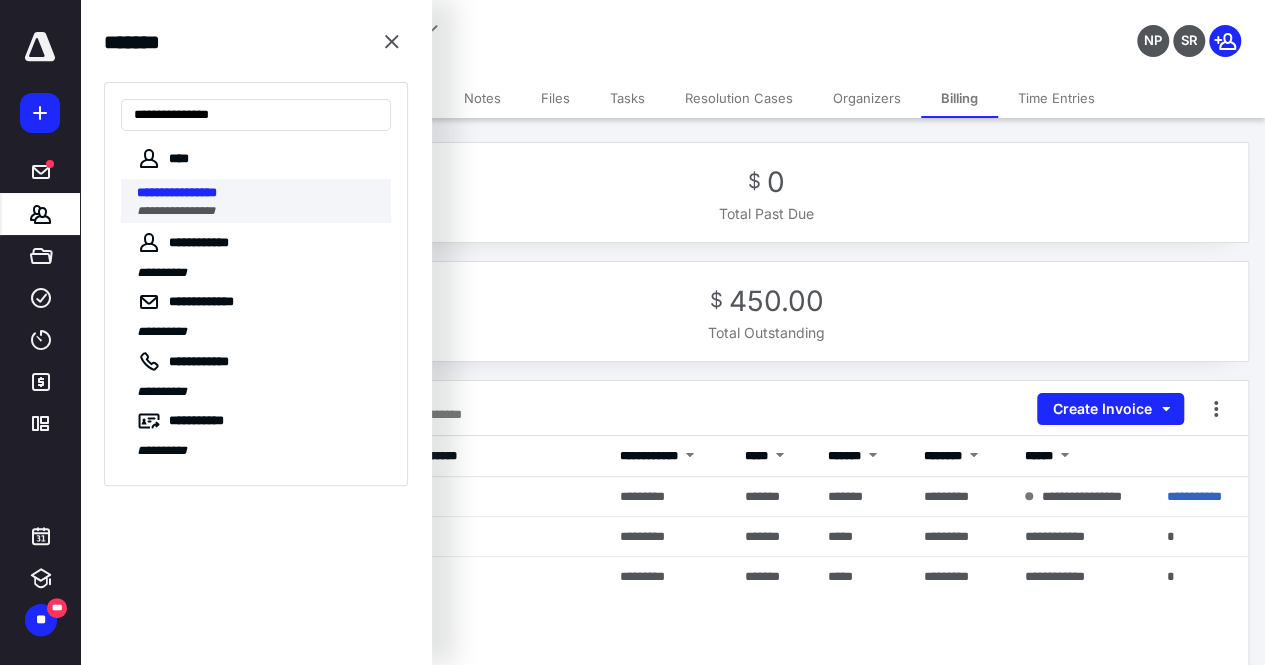 type on "**********" 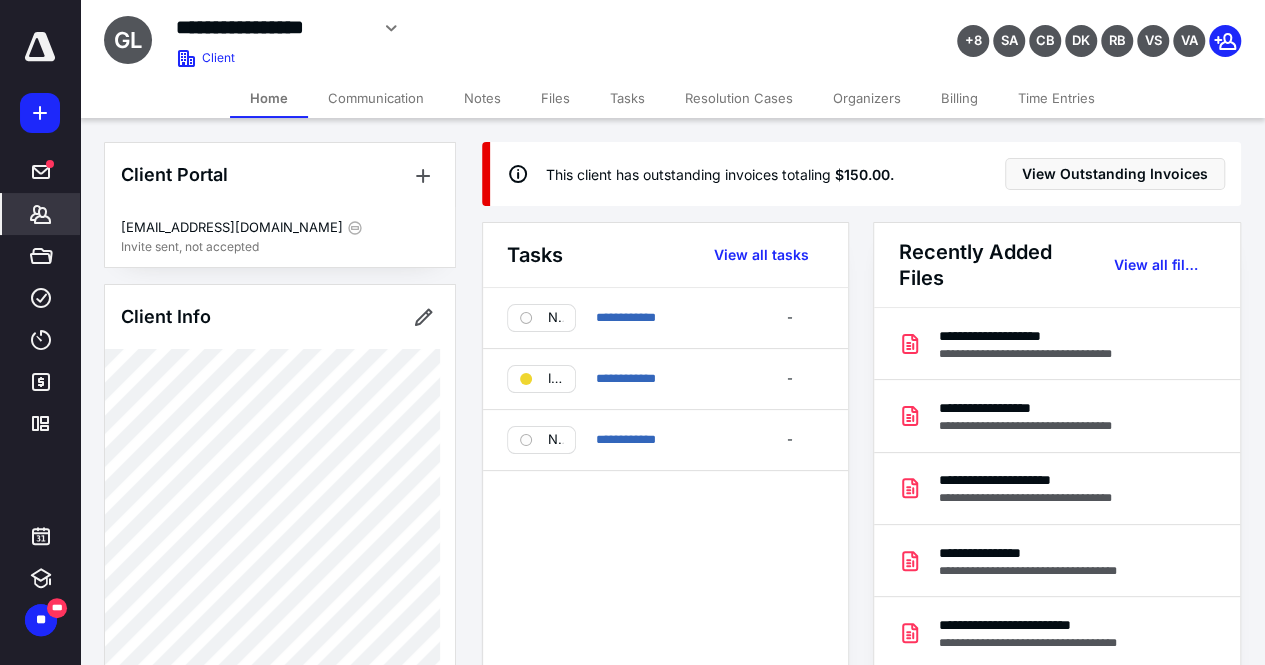 click on "Billing" at bounding box center [959, 98] 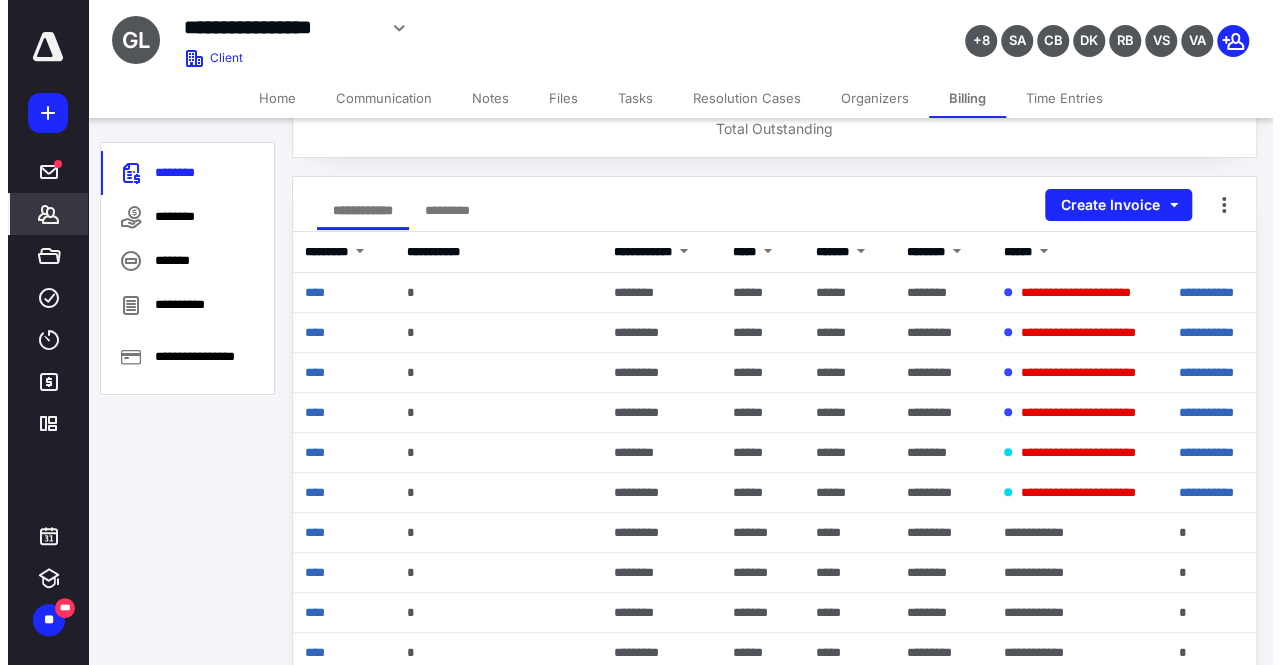 scroll, scrollTop: 0, scrollLeft: 0, axis: both 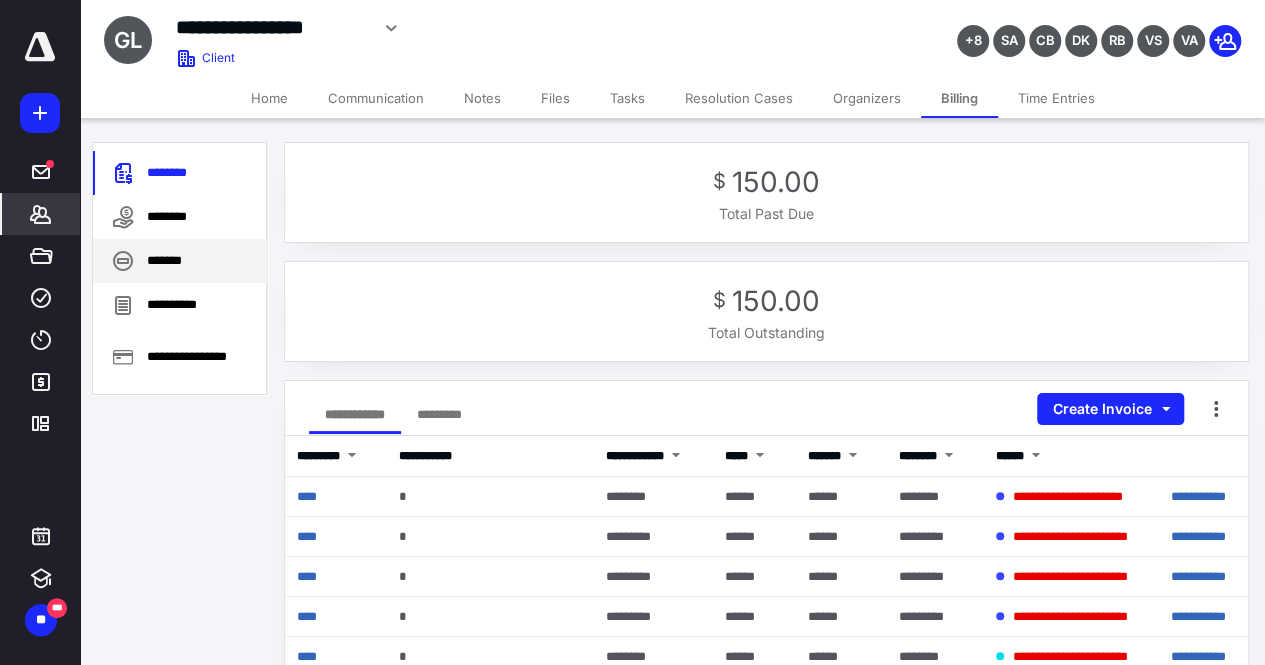 click on "*******" at bounding box center (180, 261) 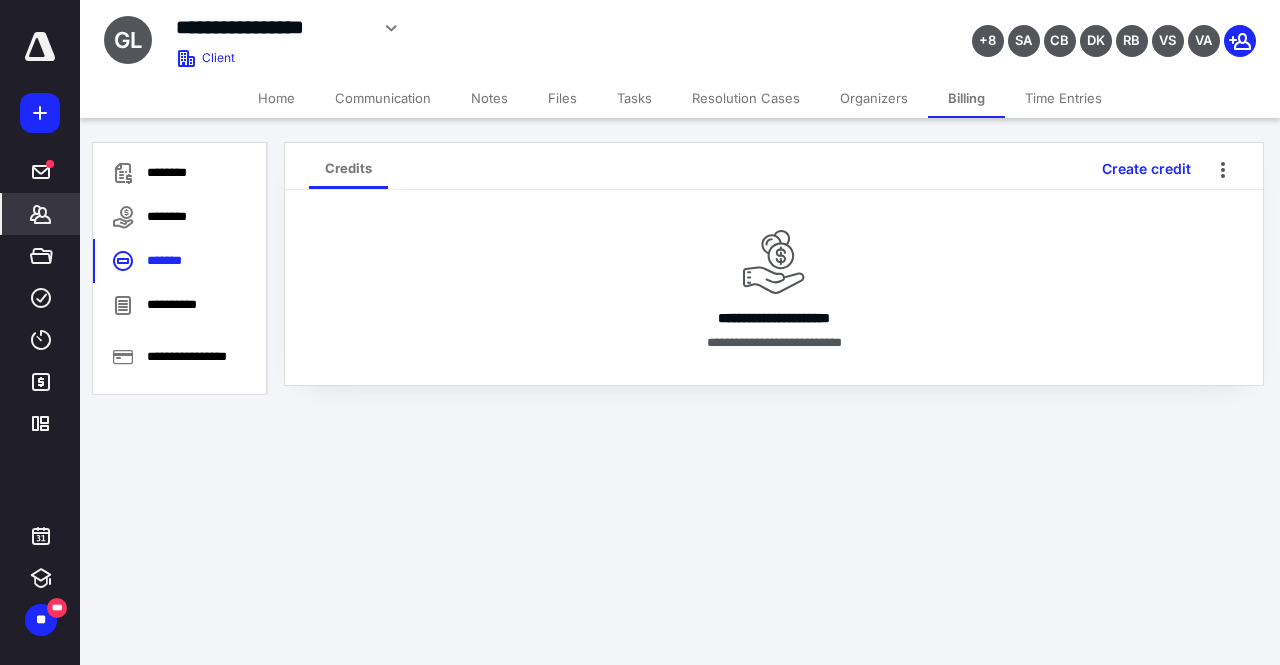 click on "**********" at bounding box center [680, 35] 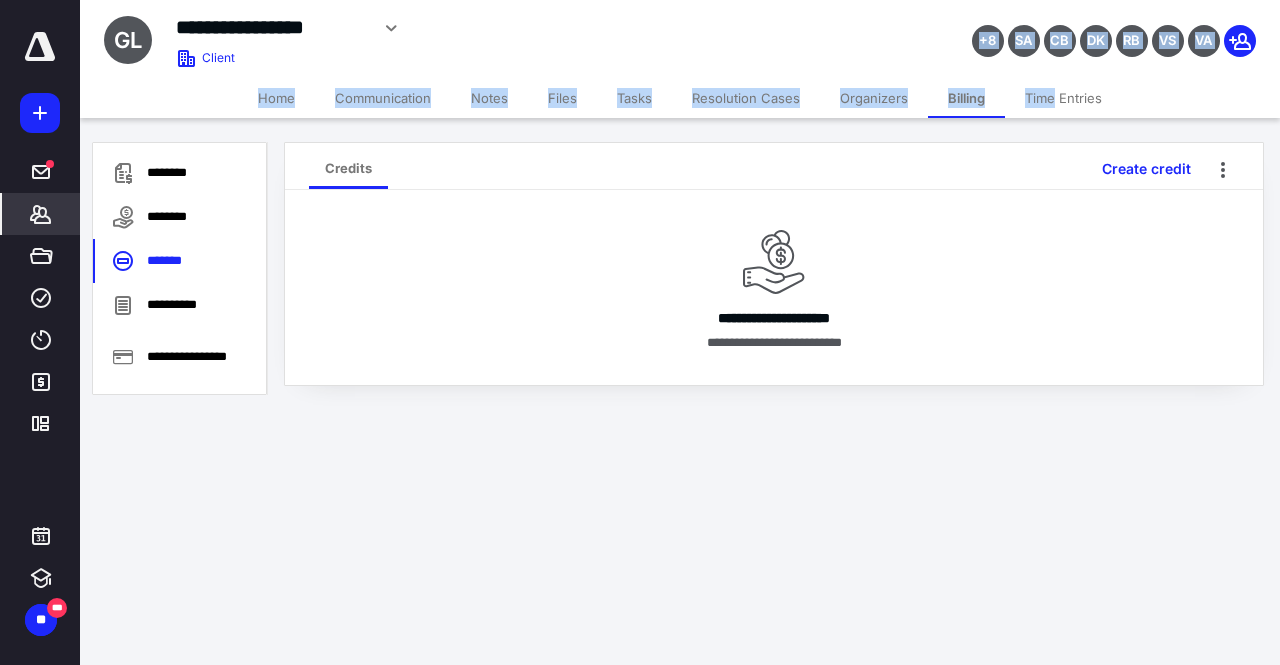 drag, startPoint x: 988, startPoint y: 62, endPoint x: 958, endPoint y: 100, distance: 48.414875 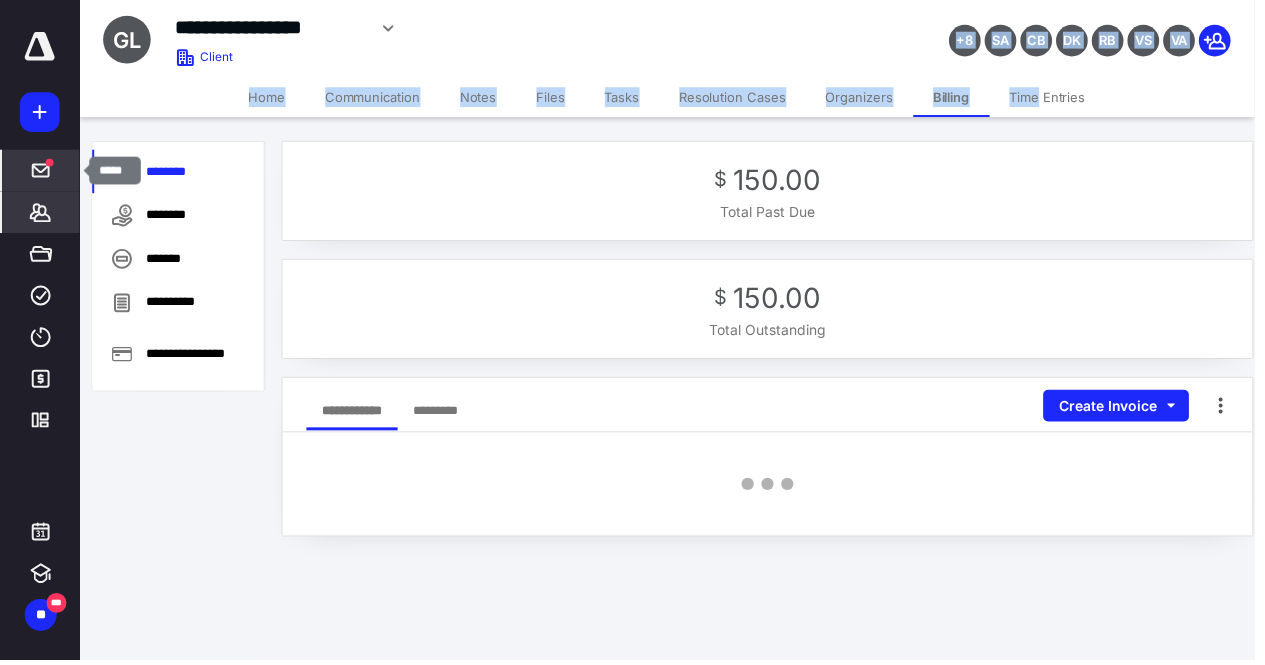 click 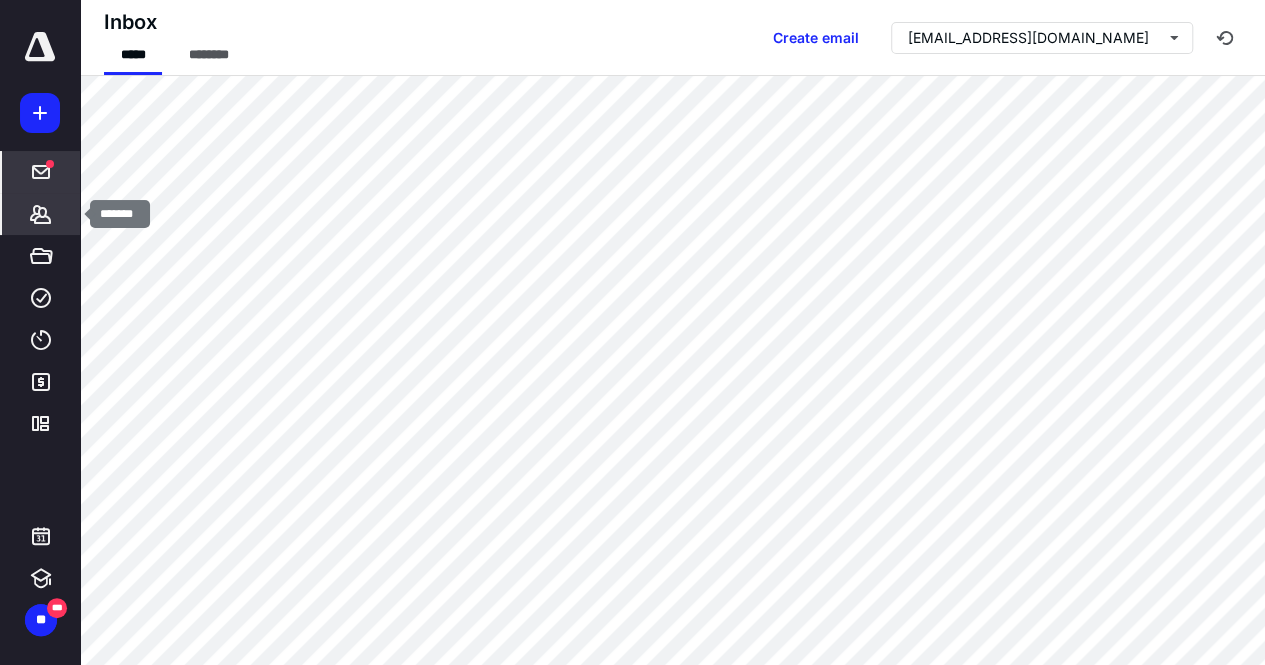 click on "*******" at bounding box center (41, 214) 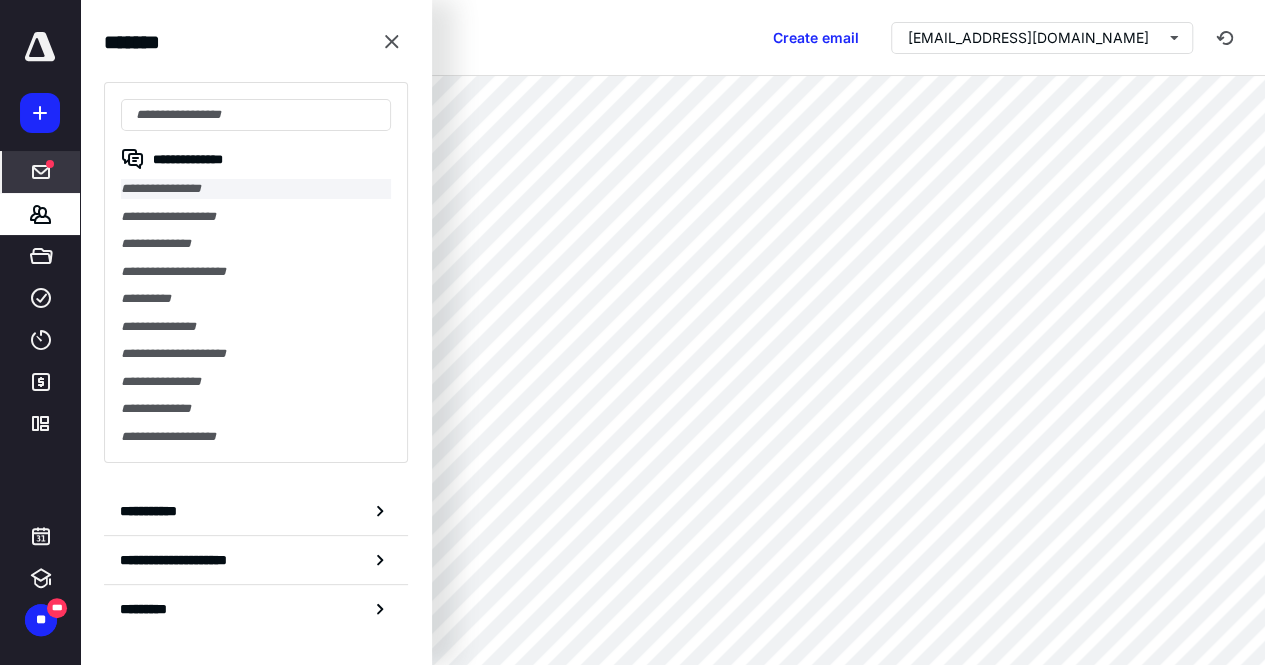 click on "**********" at bounding box center [256, 189] 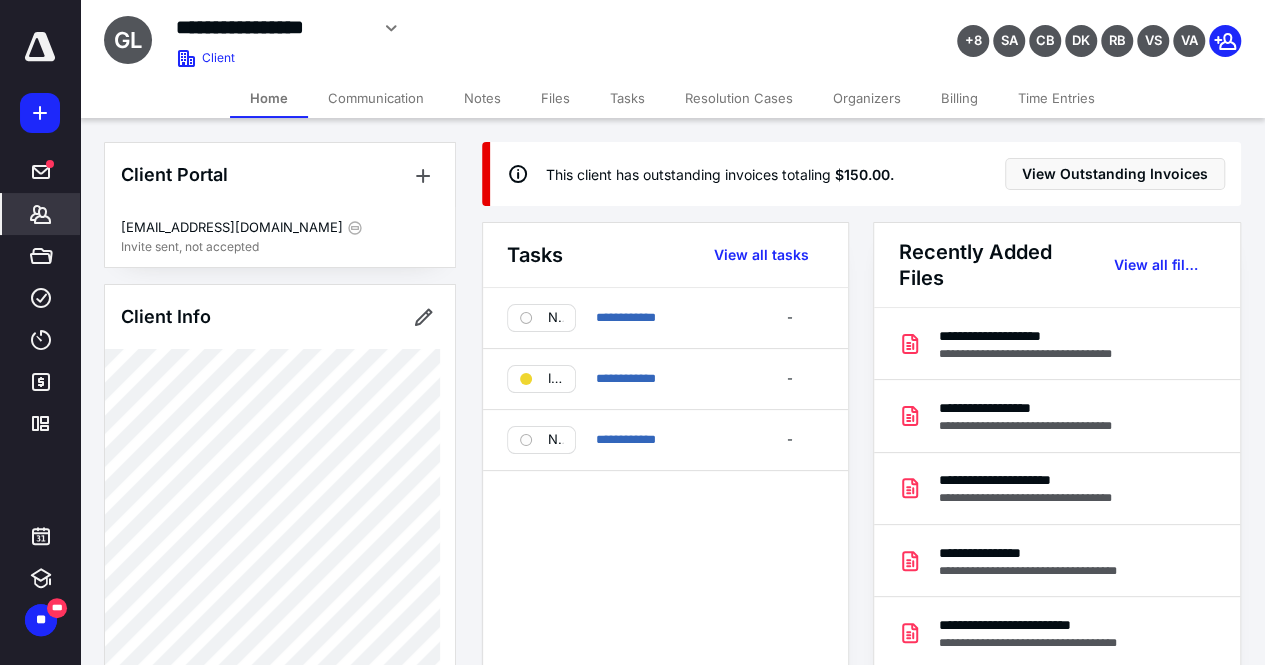 click on "Billing" at bounding box center [959, 98] 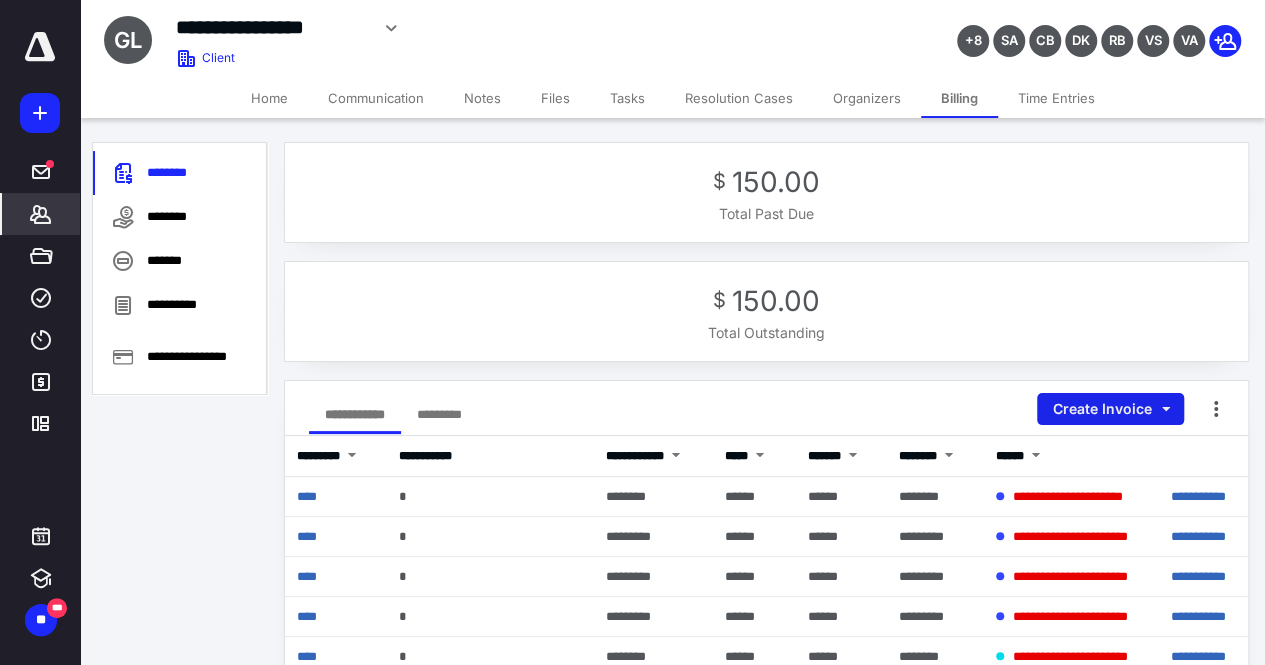 click on "Create Invoice" at bounding box center (1110, 409) 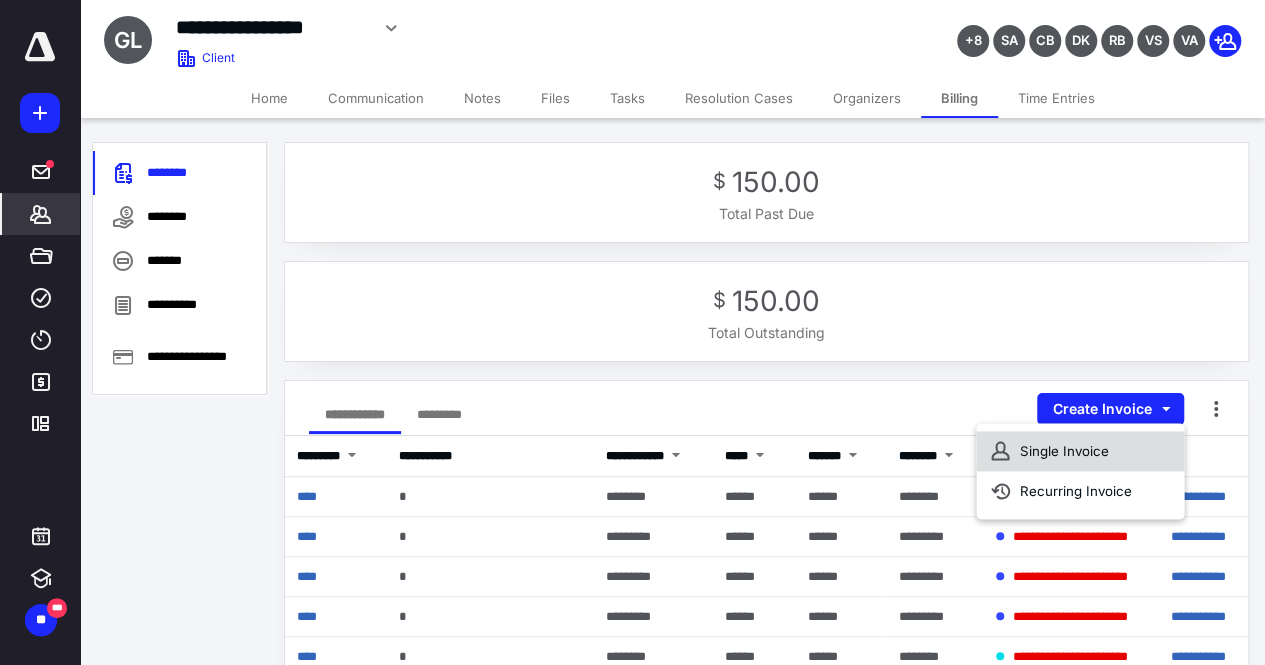 click on "Single Invoice" at bounding box center [1080, 451] 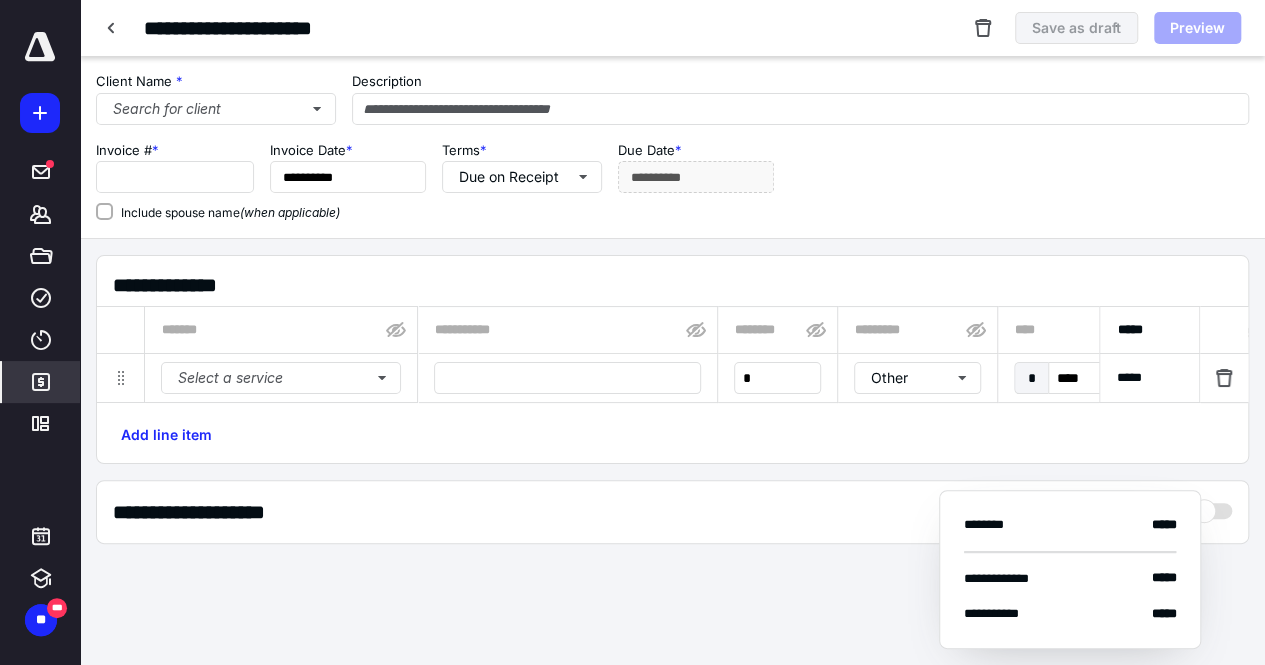 type on "****" 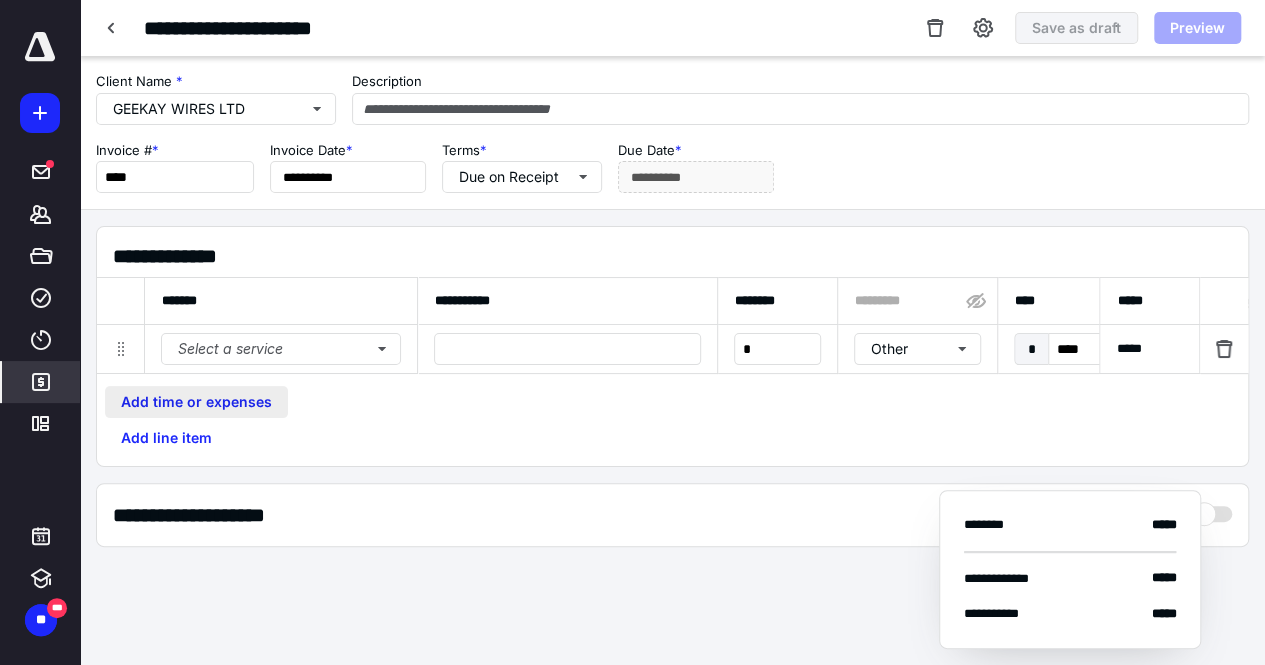 click on "Add time or expenses" at bounding box center [196, 402] 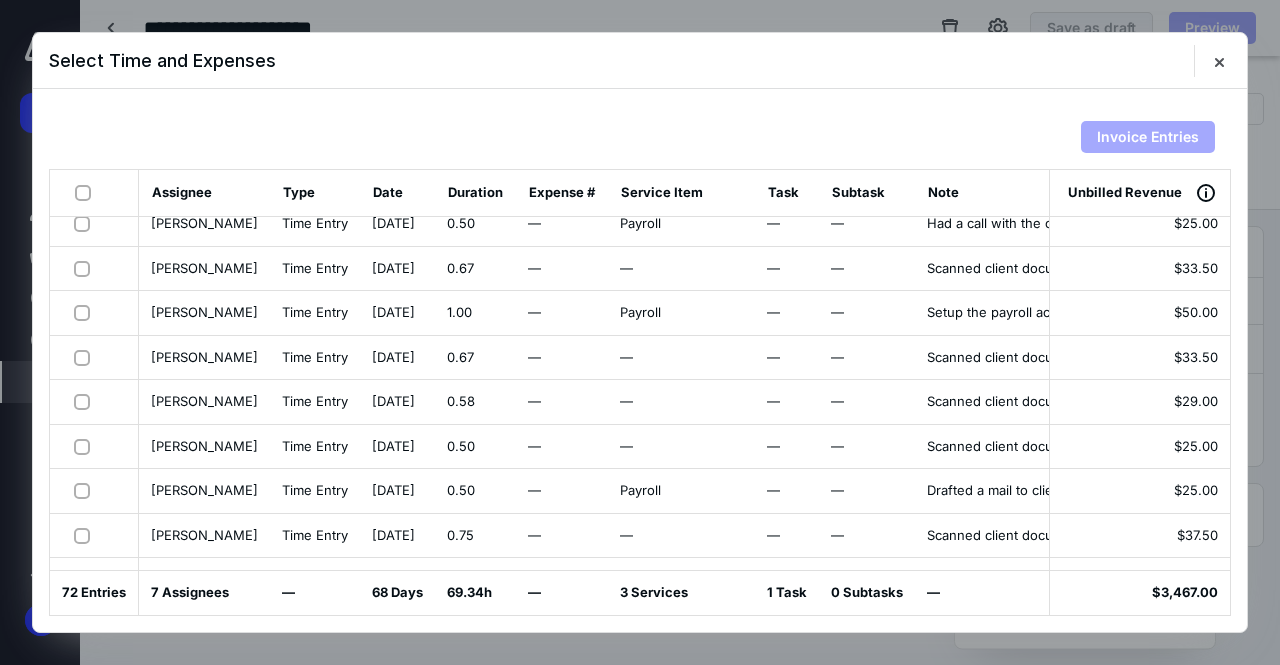 scroll, scrollTop: 1916, scrollLeft: 0, axis: vertical 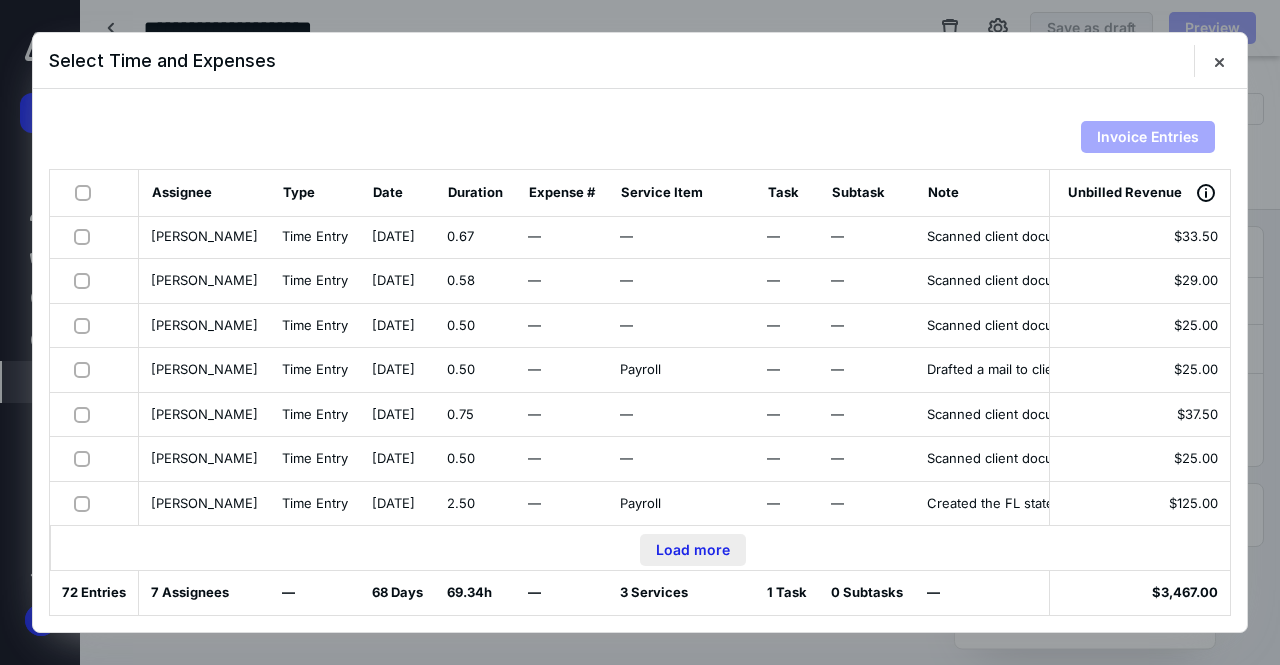 click on "Load more" at bounding box center (693, 550) 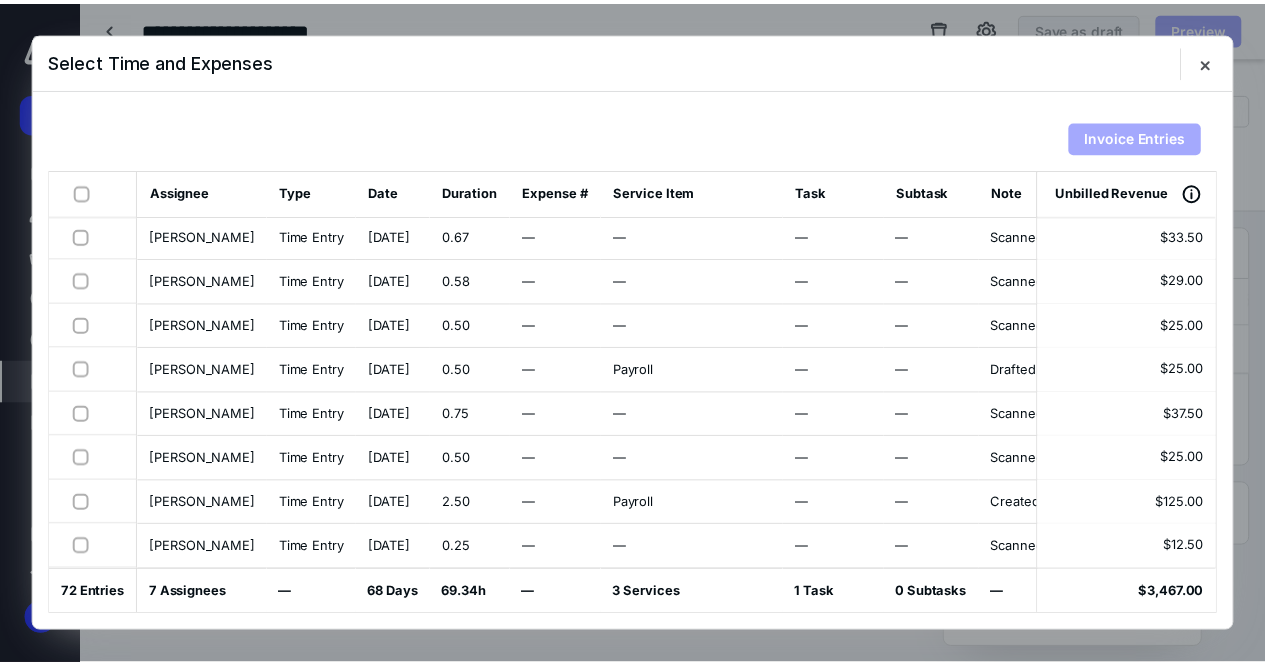 scroll, scrollTop: 2839, scrollLeft: 0, axis: vertical 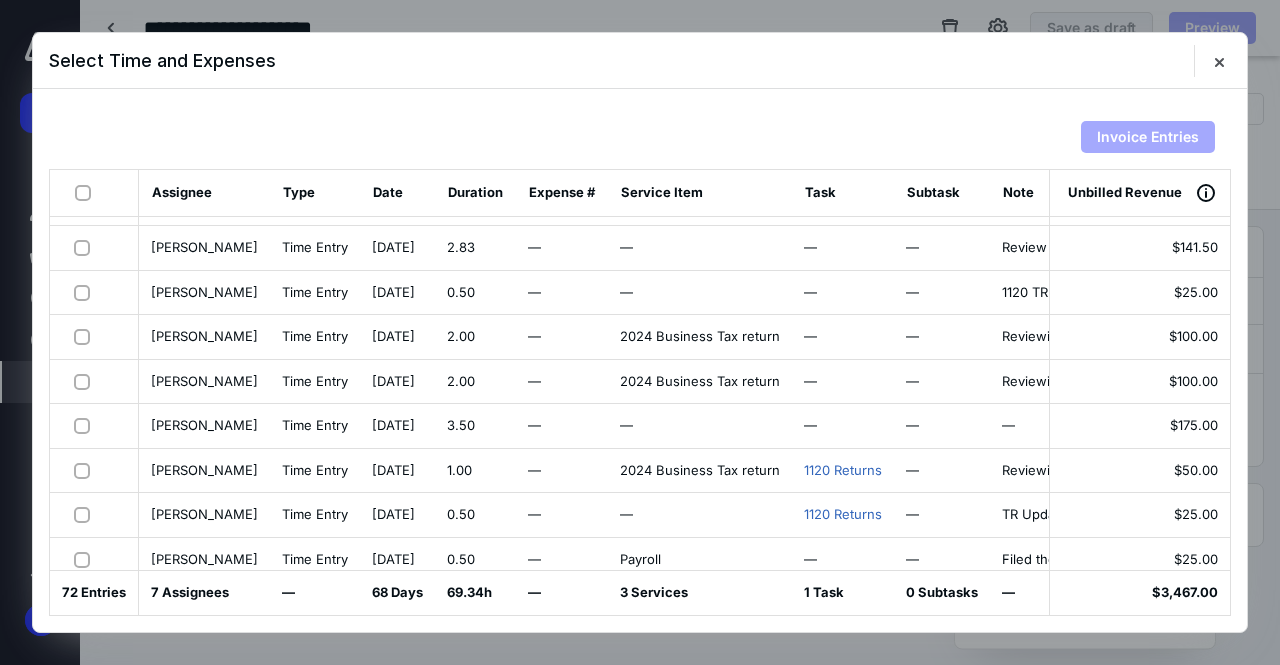 click at bounding box center [86, 514] 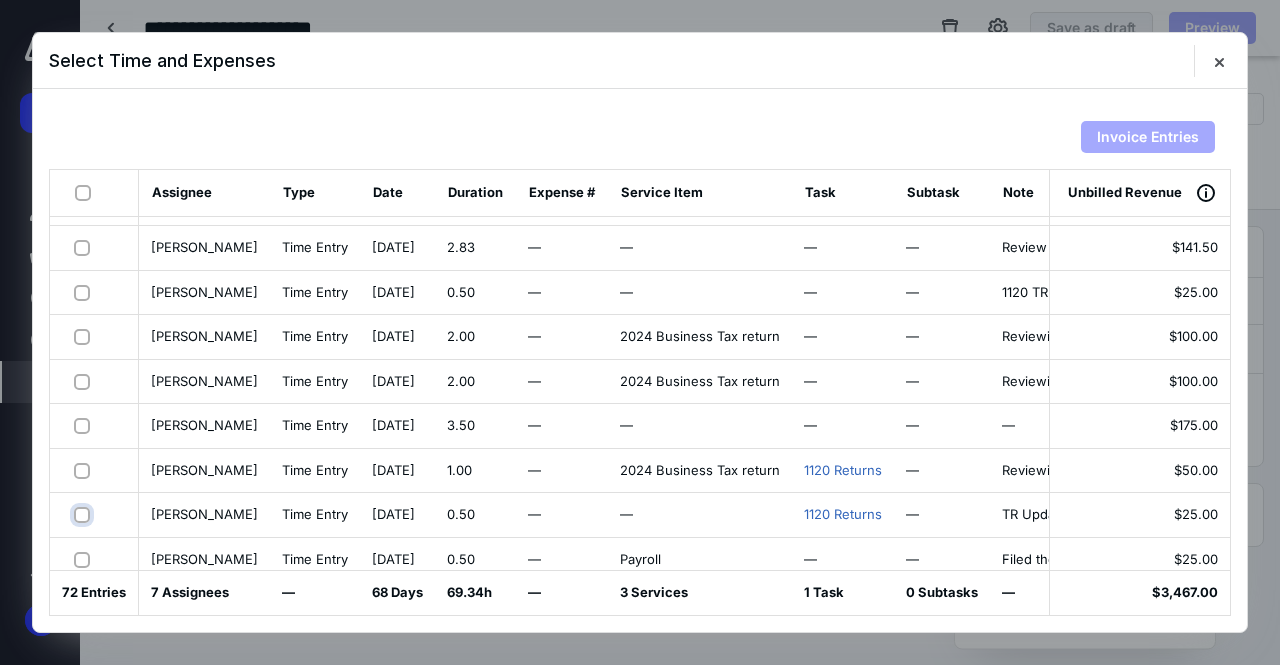 click at bounding box center [84, 514] 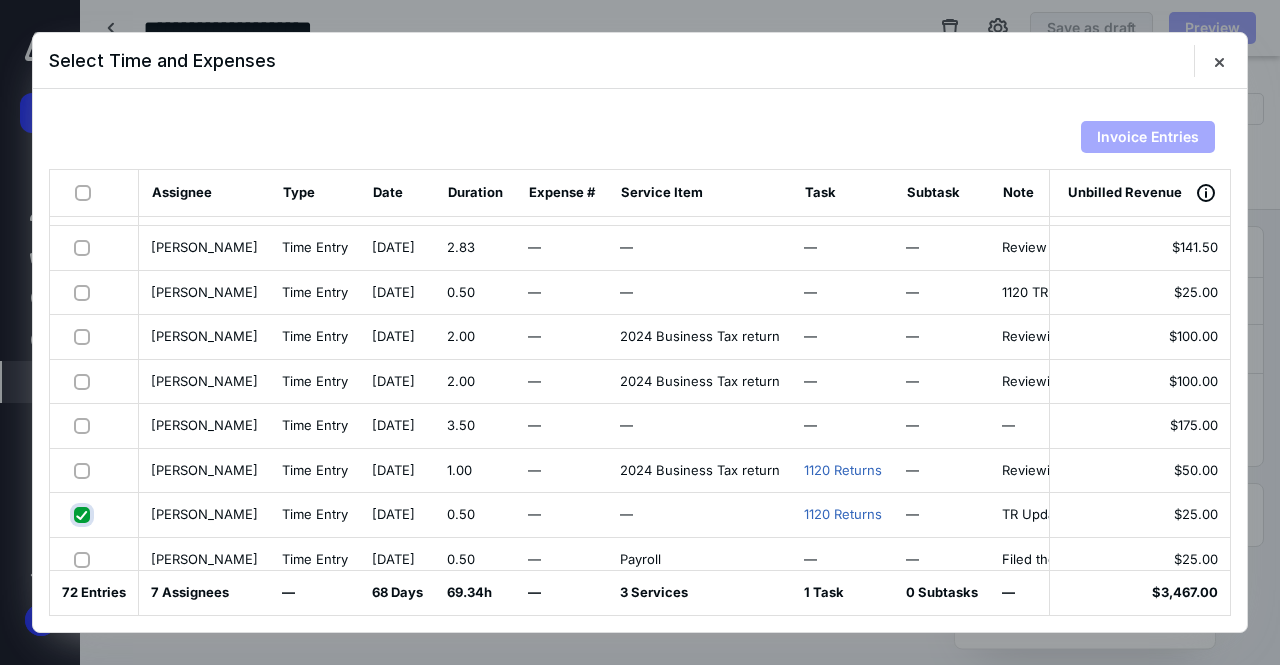 checkbox on "true" 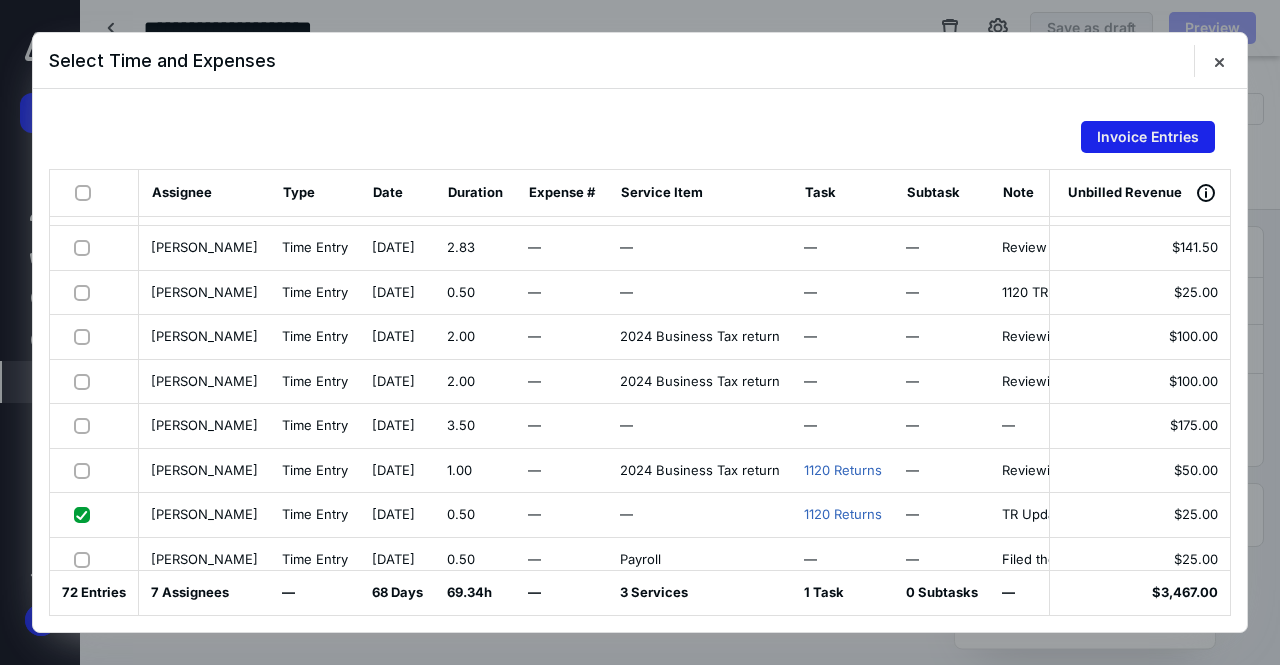 click on "Invoice Entries" at bounding box center (1148, 137) 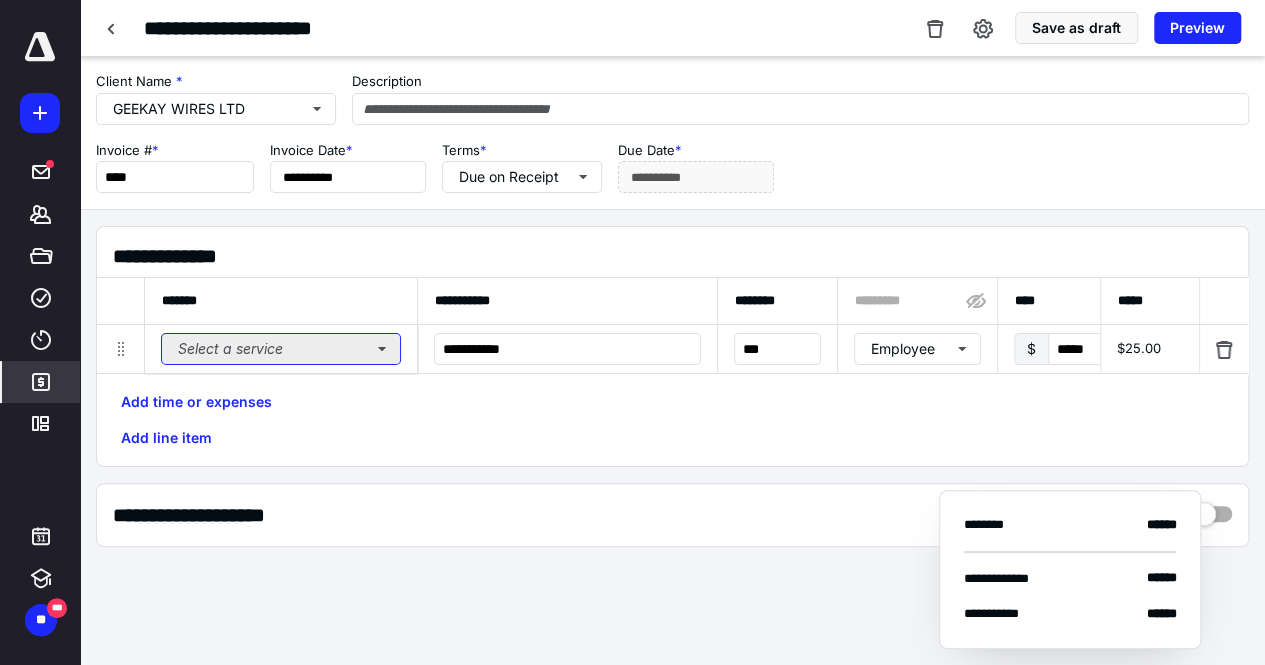click on "Select a service" at bounding box center (281, 349) 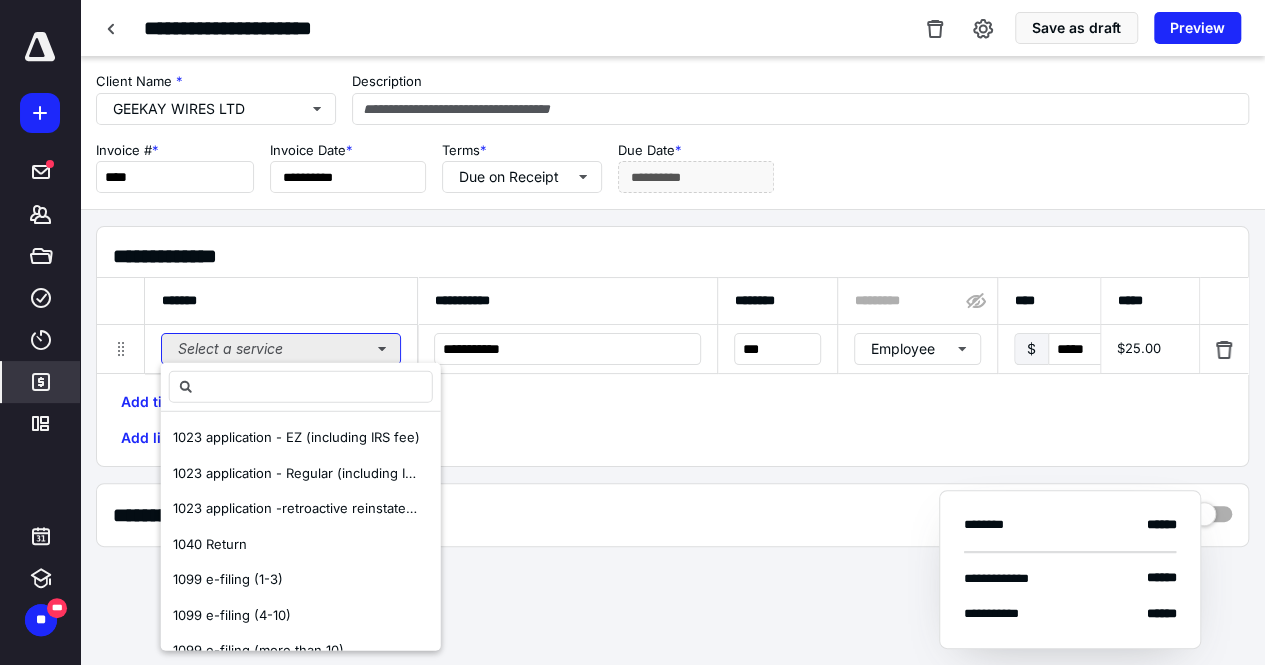 click on "Select a service" at bounding box center [281, 349] 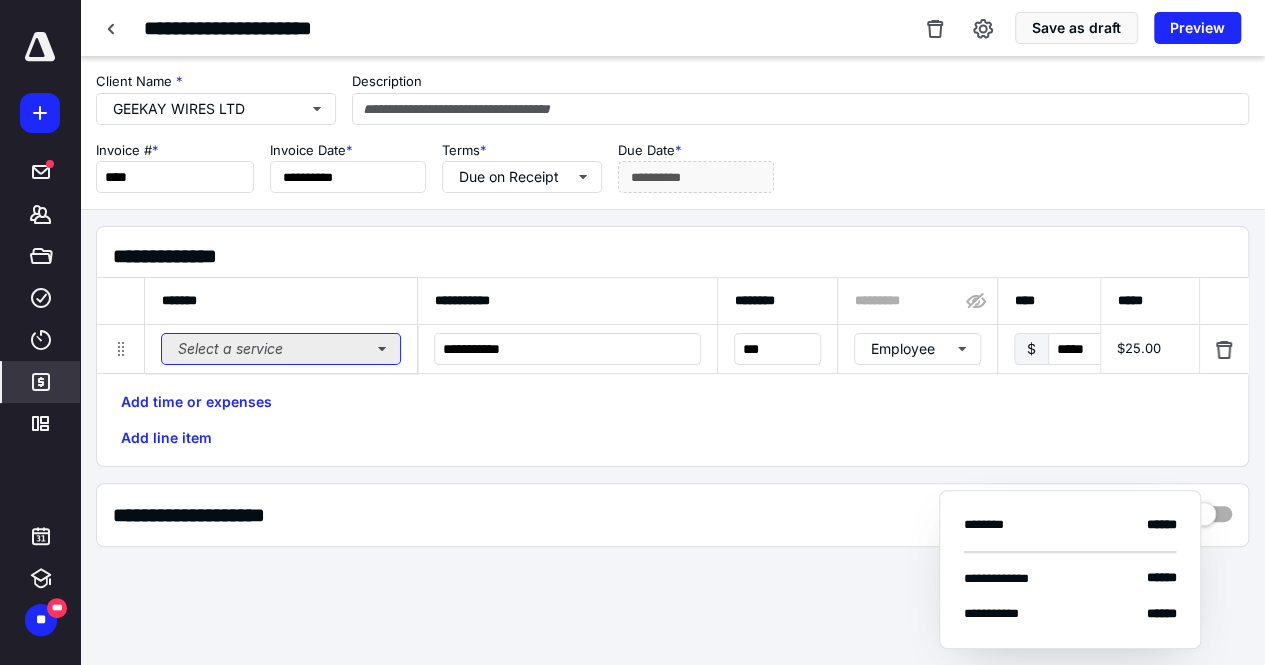type 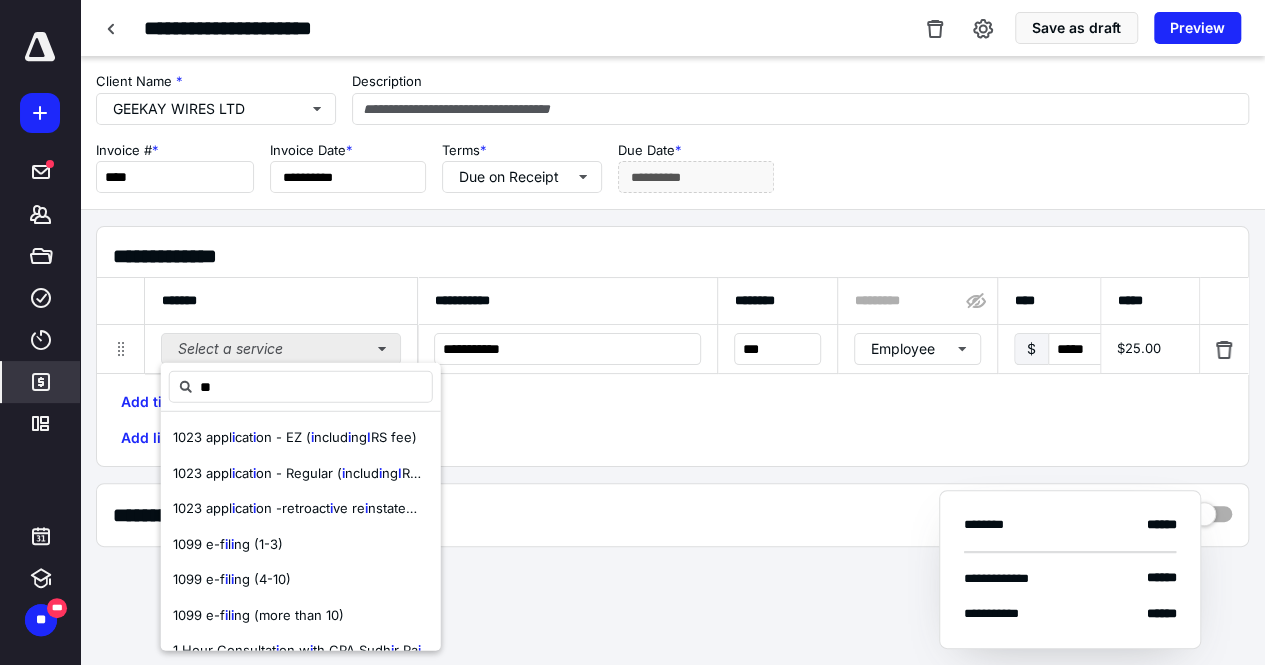 type on "***" 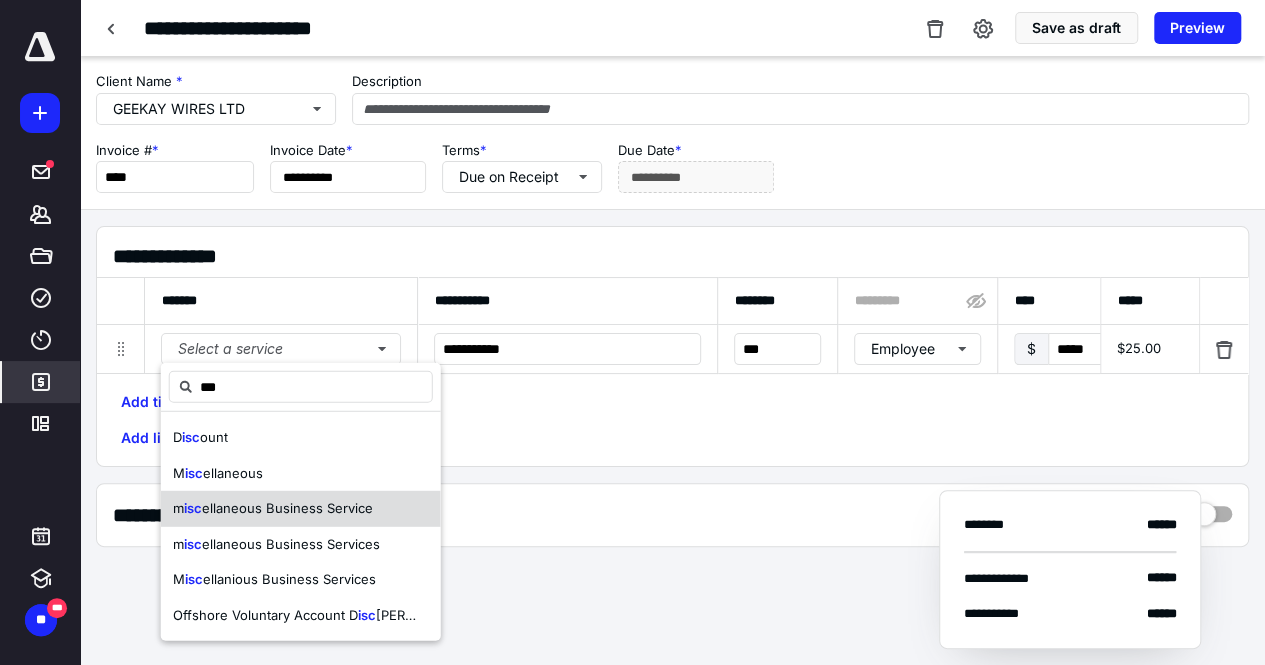 click on "ellaneous Business Service" at bounding box center (287, 508) 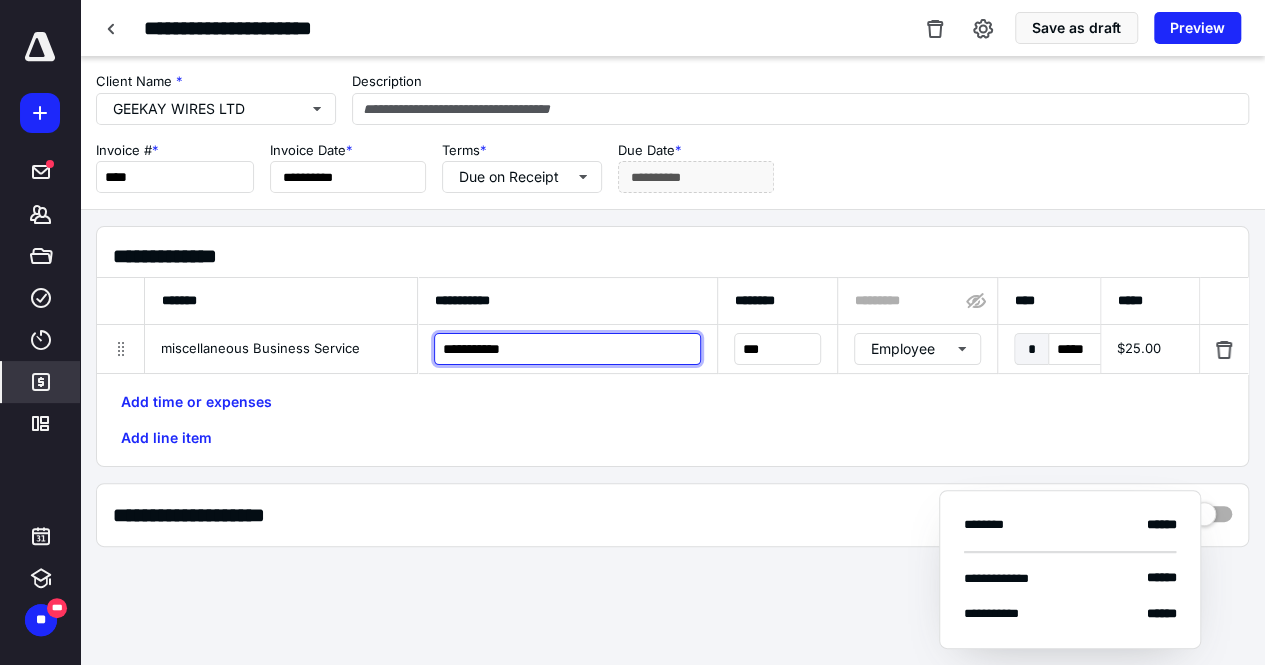 click on "**********" at bounding box center (567, 349) 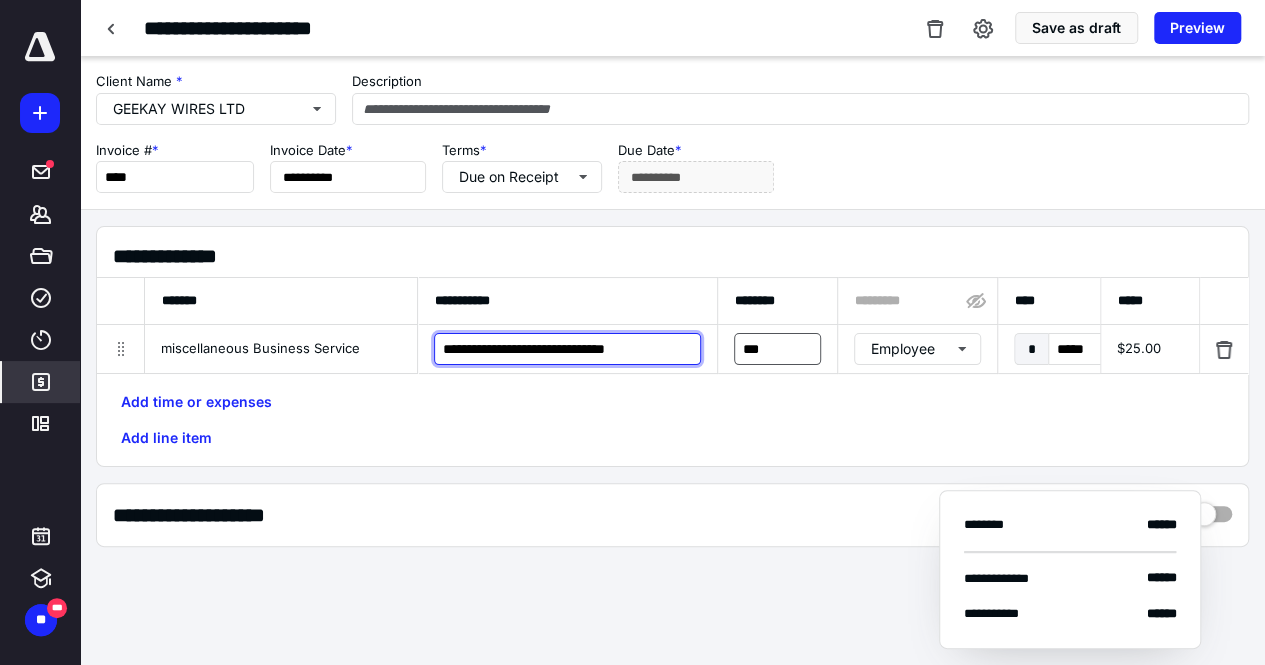 type on "**********" 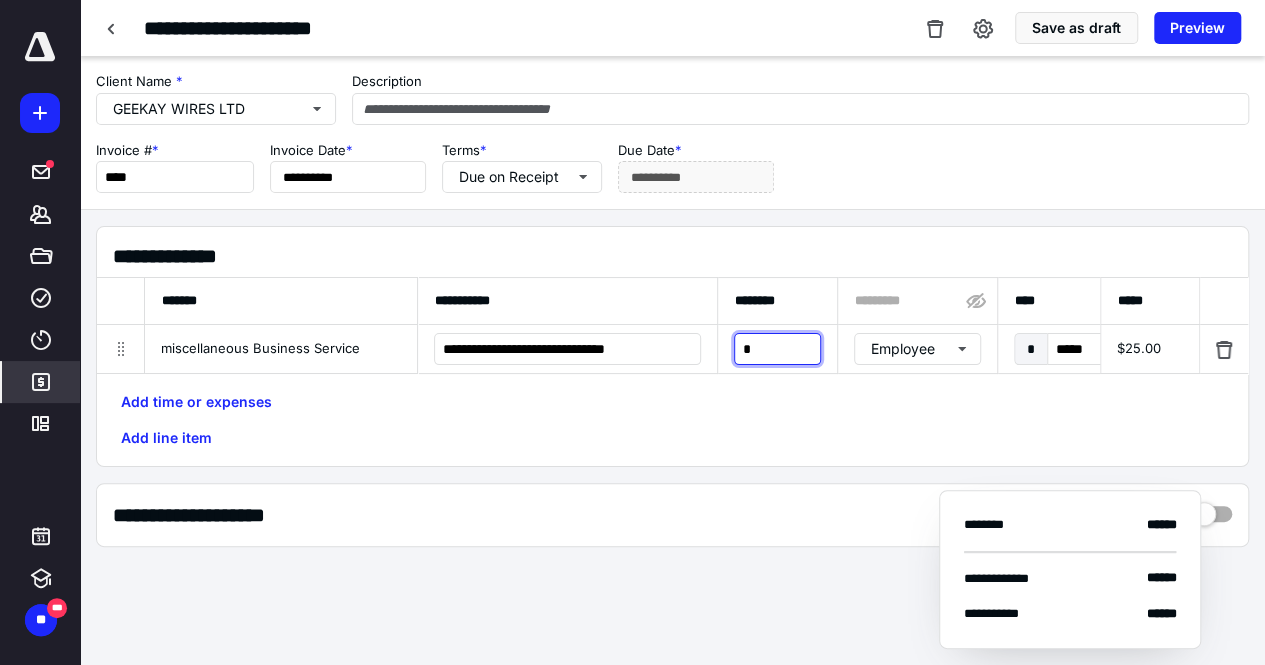 click on "*" at bounding box center (777, 349) 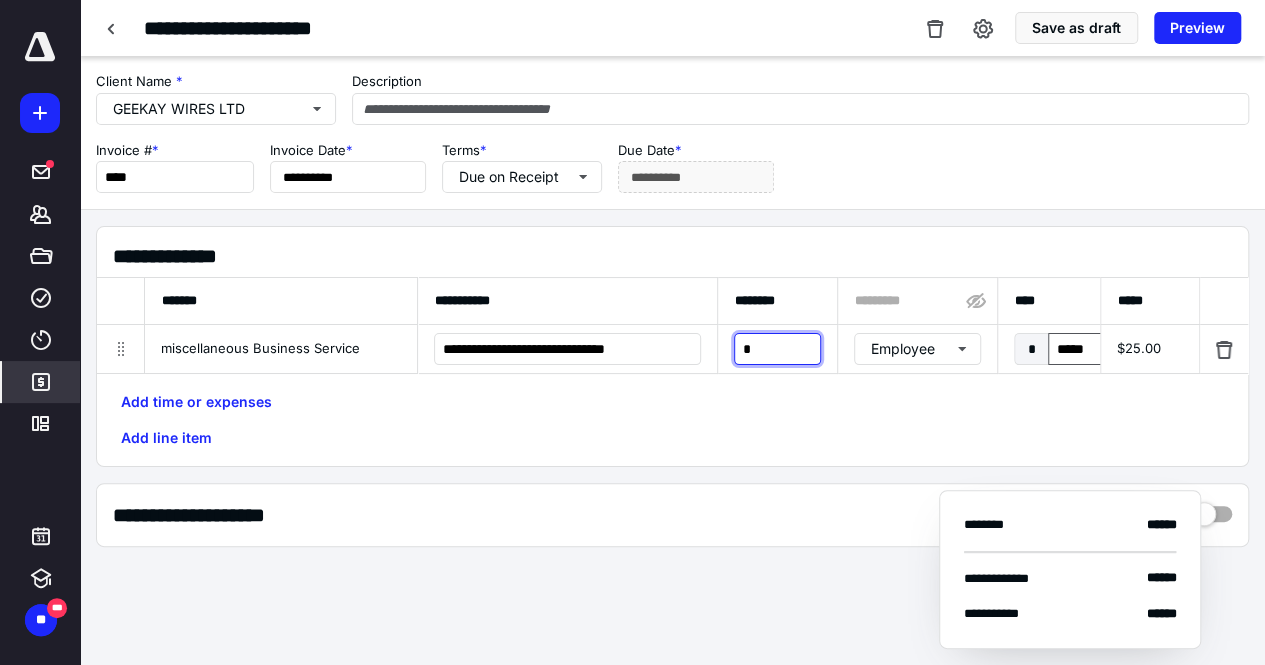 type on "*" 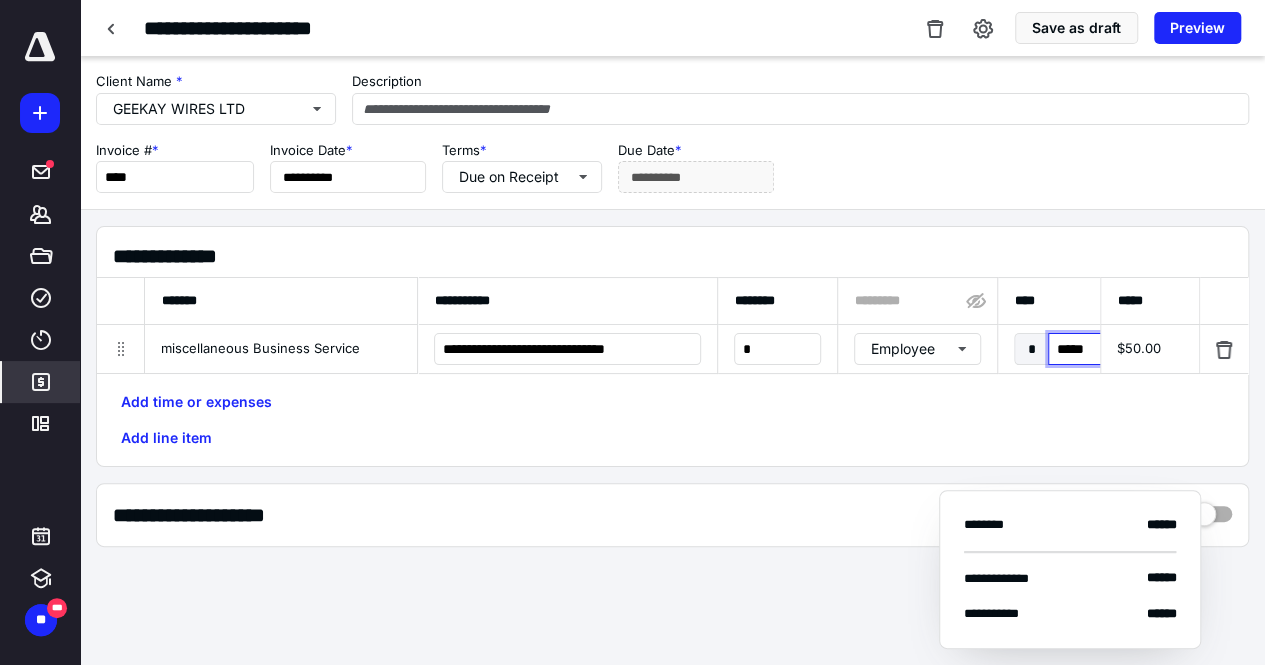click on "*****" at bounding box center [1094, 349] 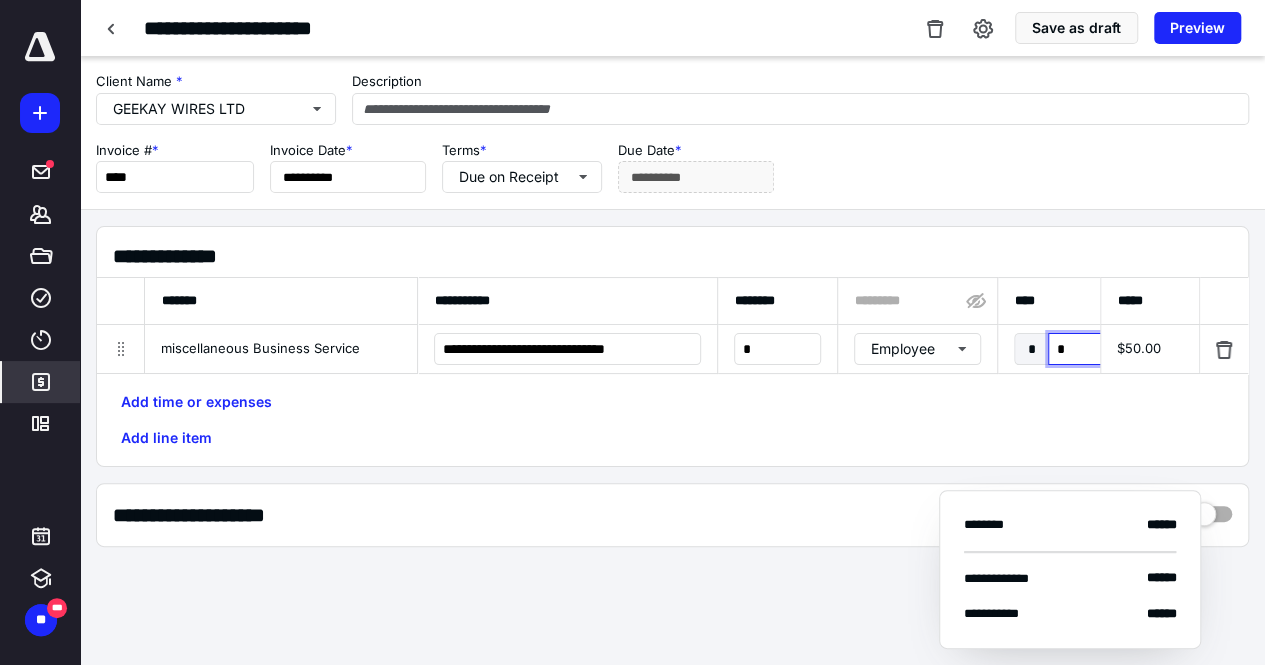 type on "**" 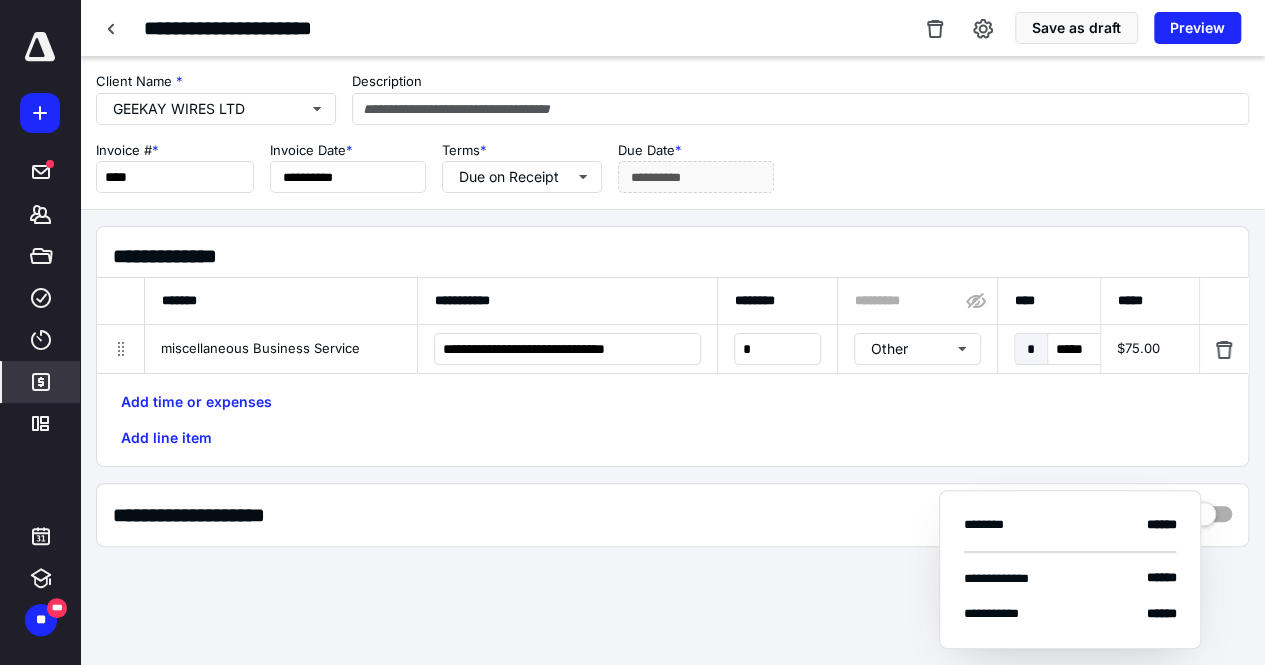 click on "**********" at bounding box center (672, 389) 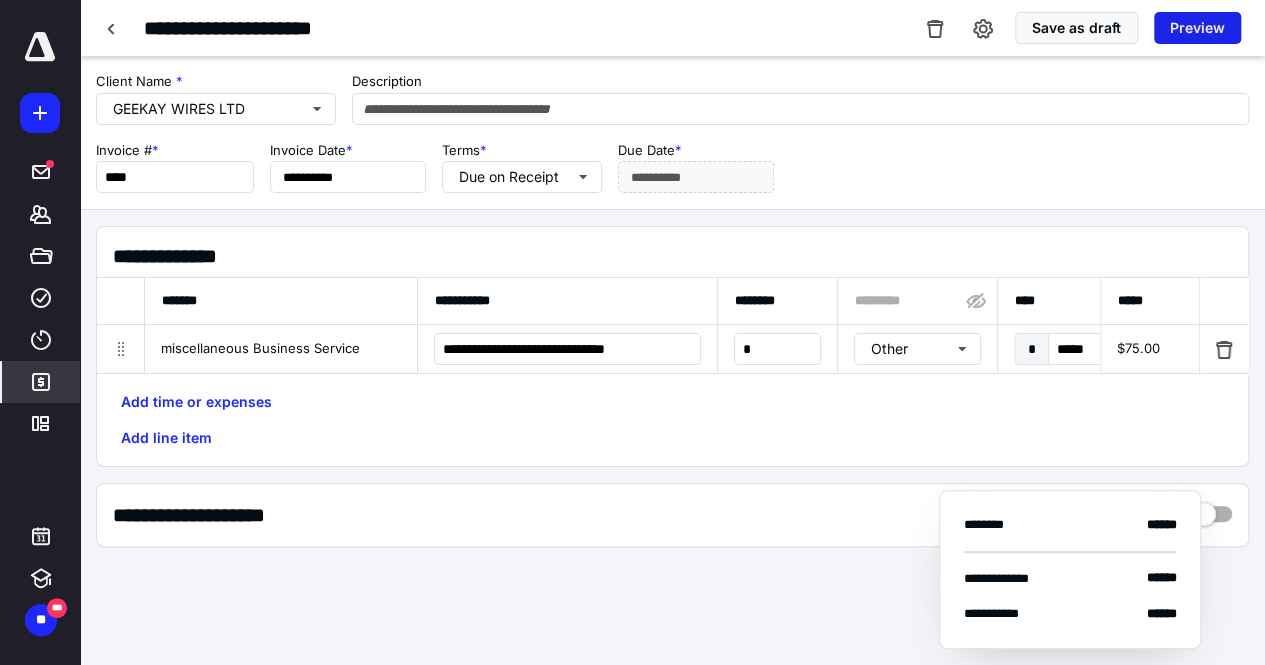 click on "Preview" at bounding box center (1197, 28) 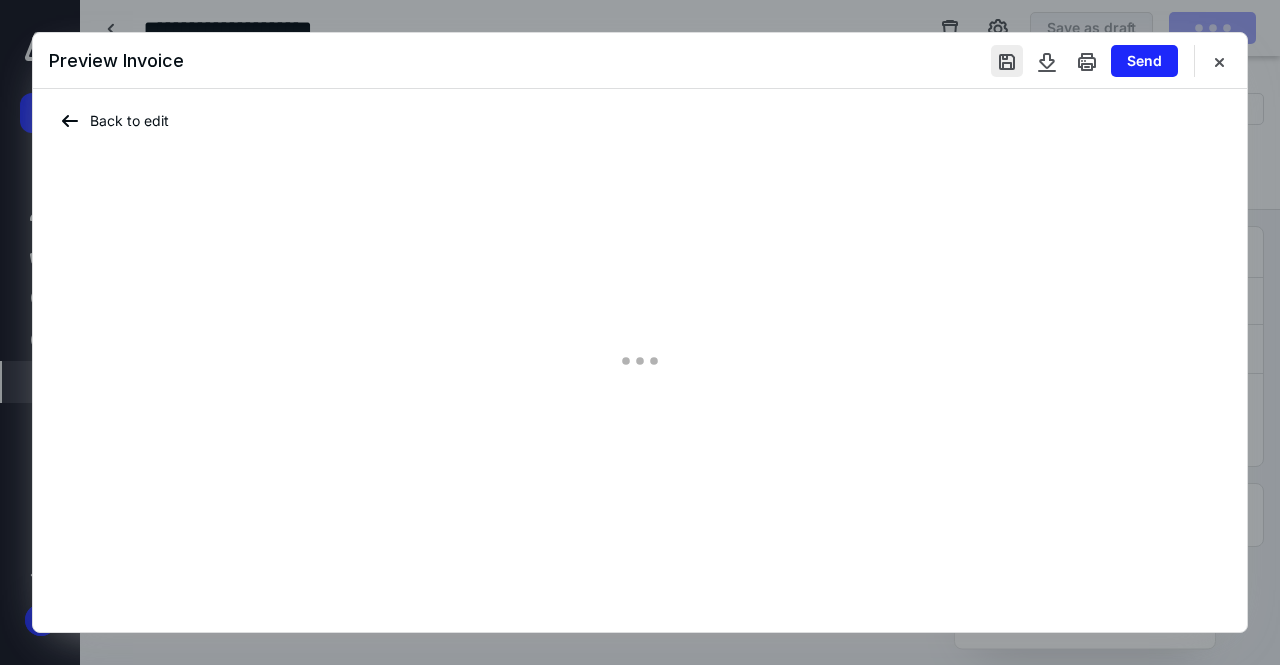 click at bounding box center [1007, 61] 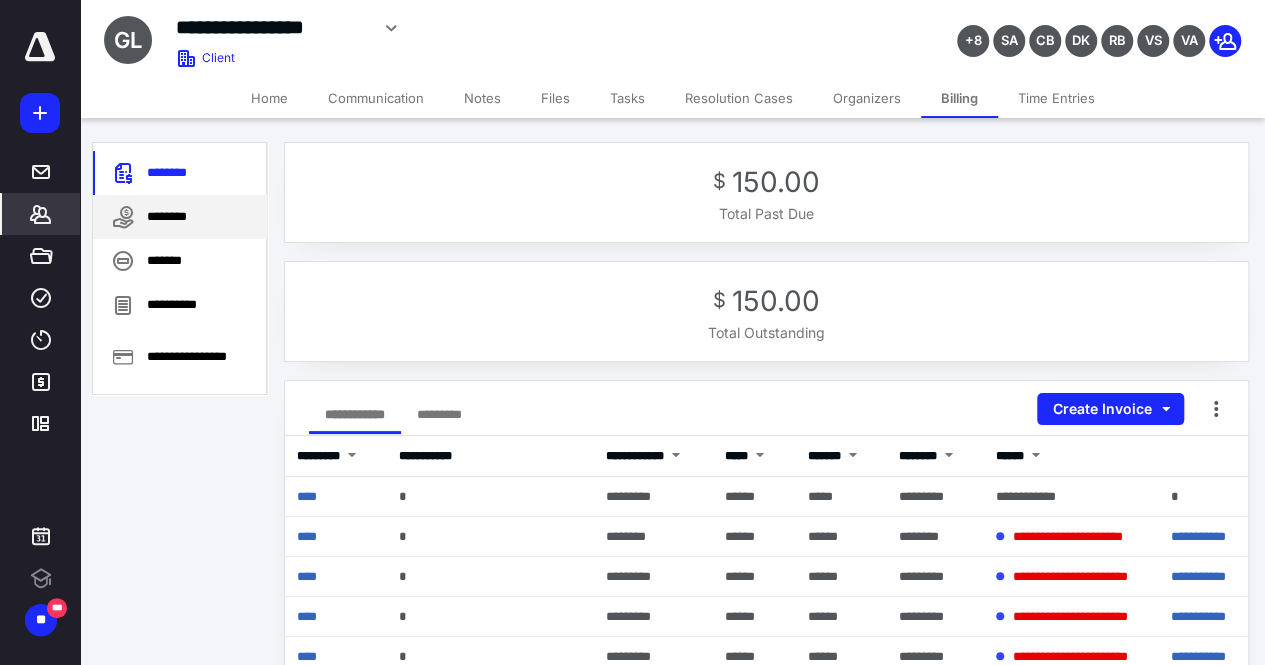 scroll, scrollTop: 0, scrollLeft: 0, axis: both 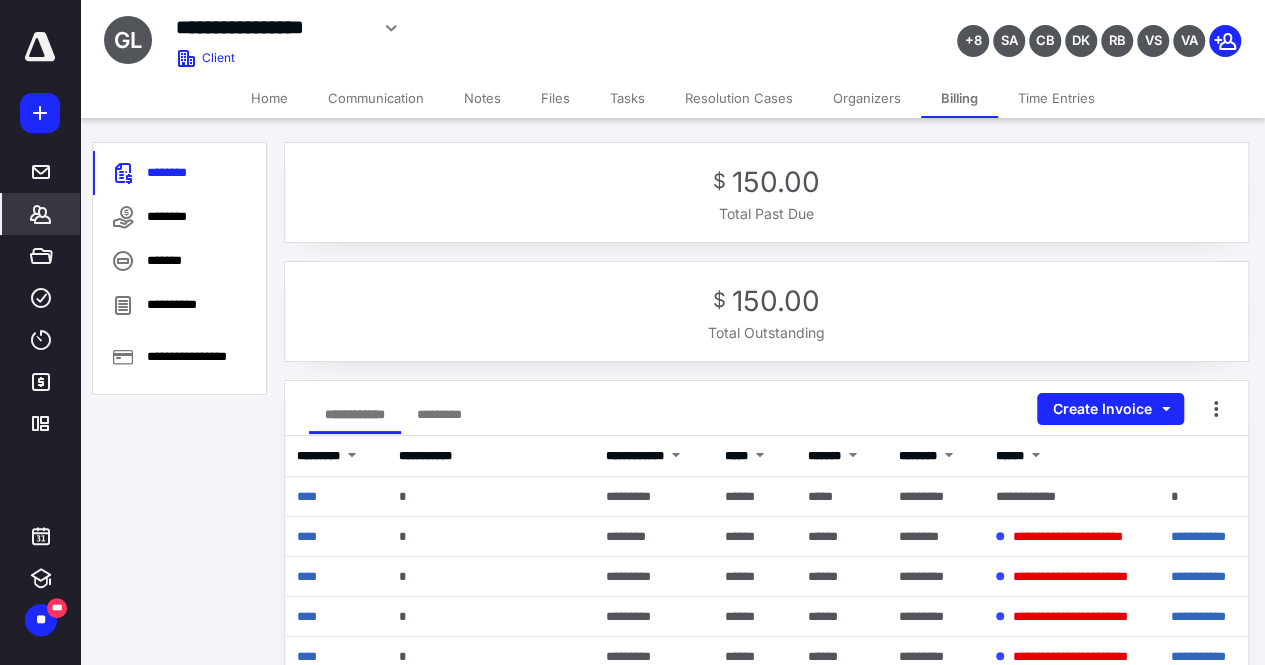 click on "**********" at bounding box center (272, 27) 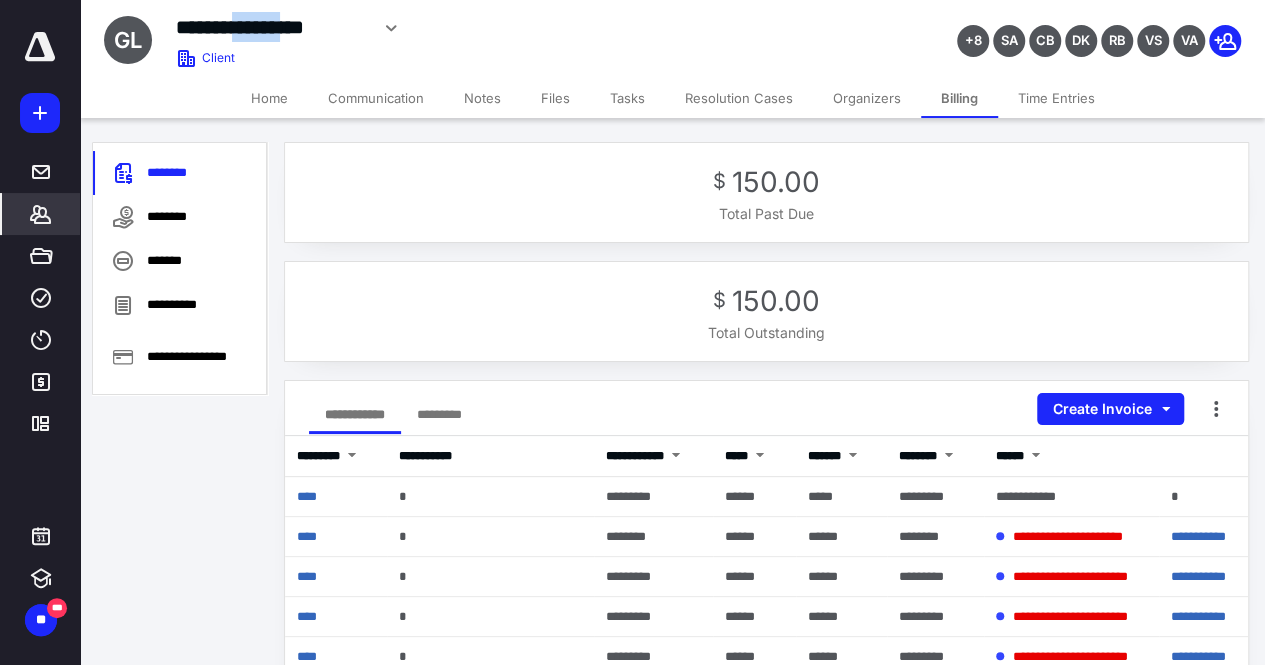 click on "**********" at bounding box center (272, 27) 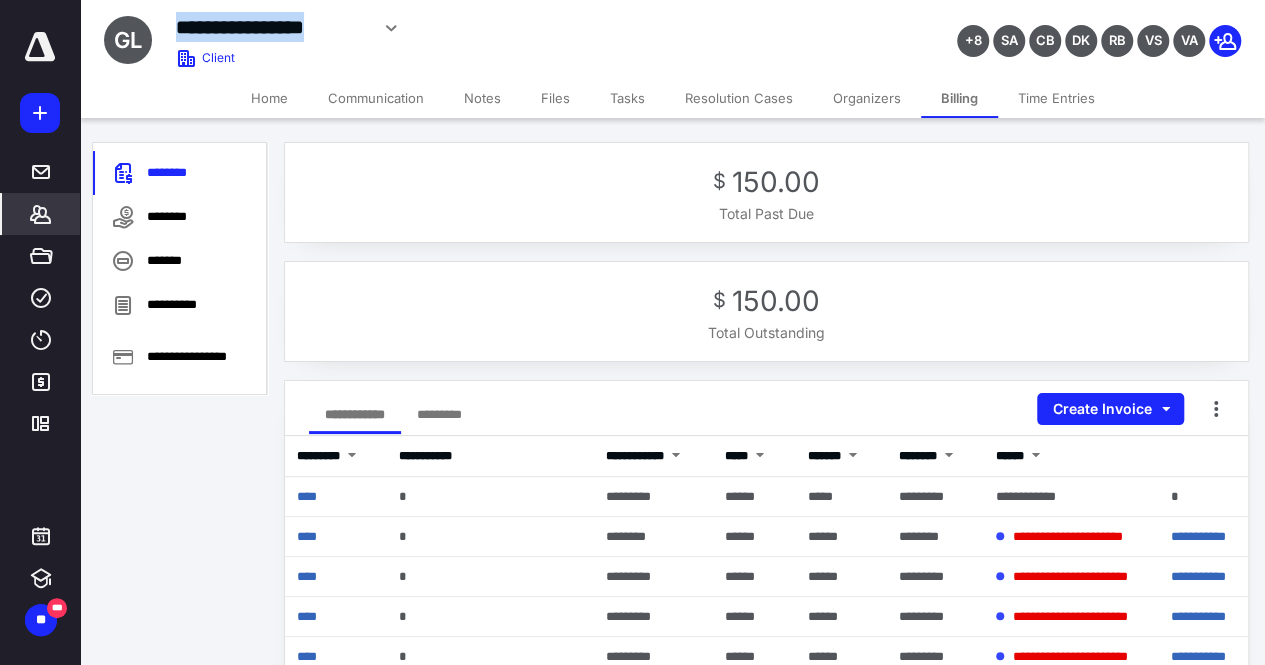 click on "**********" at bounding box center (272, 27) 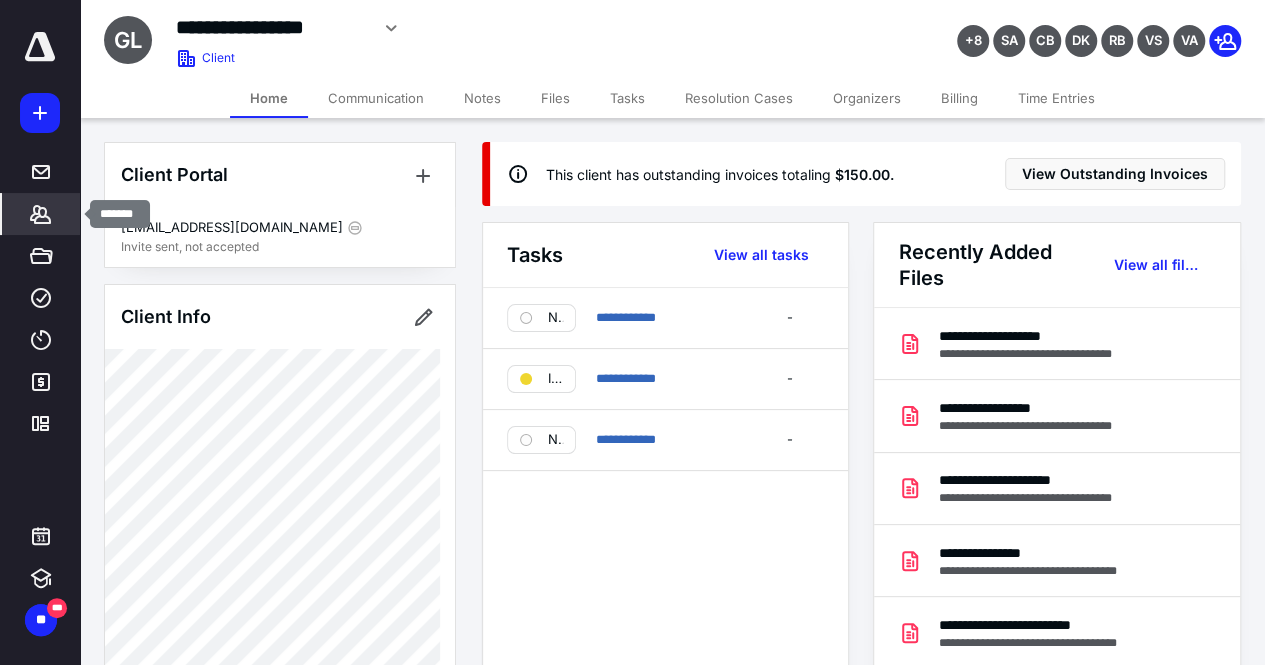 click 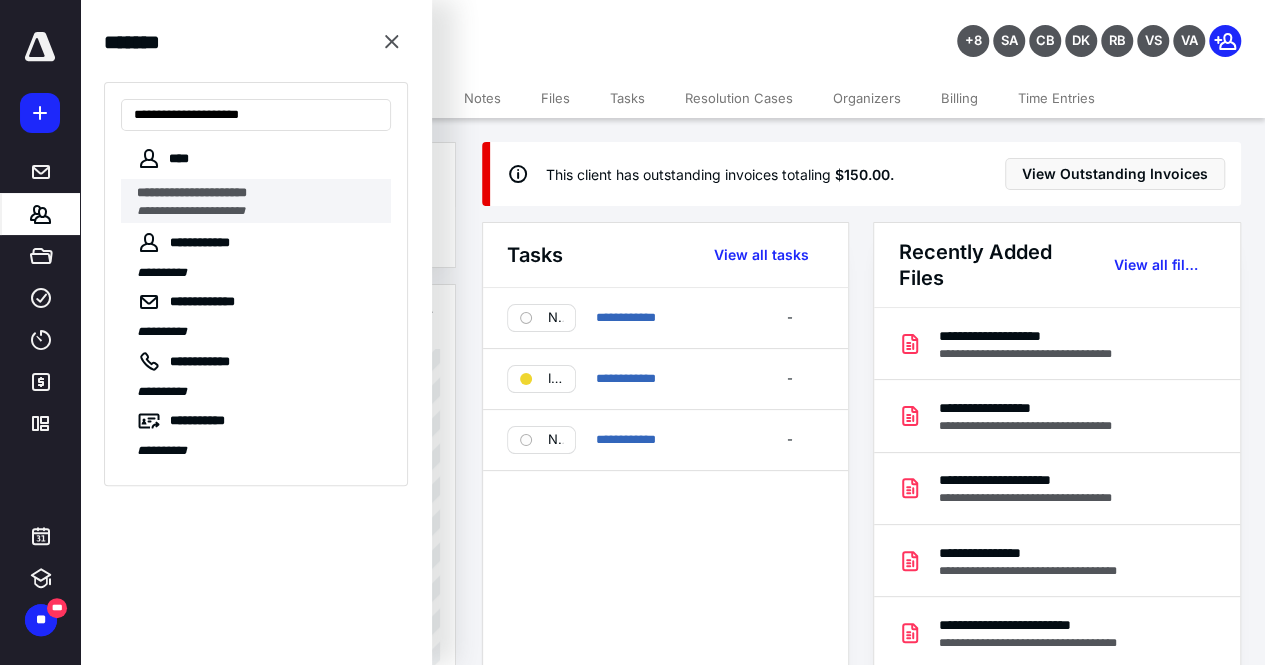 type on "**********" 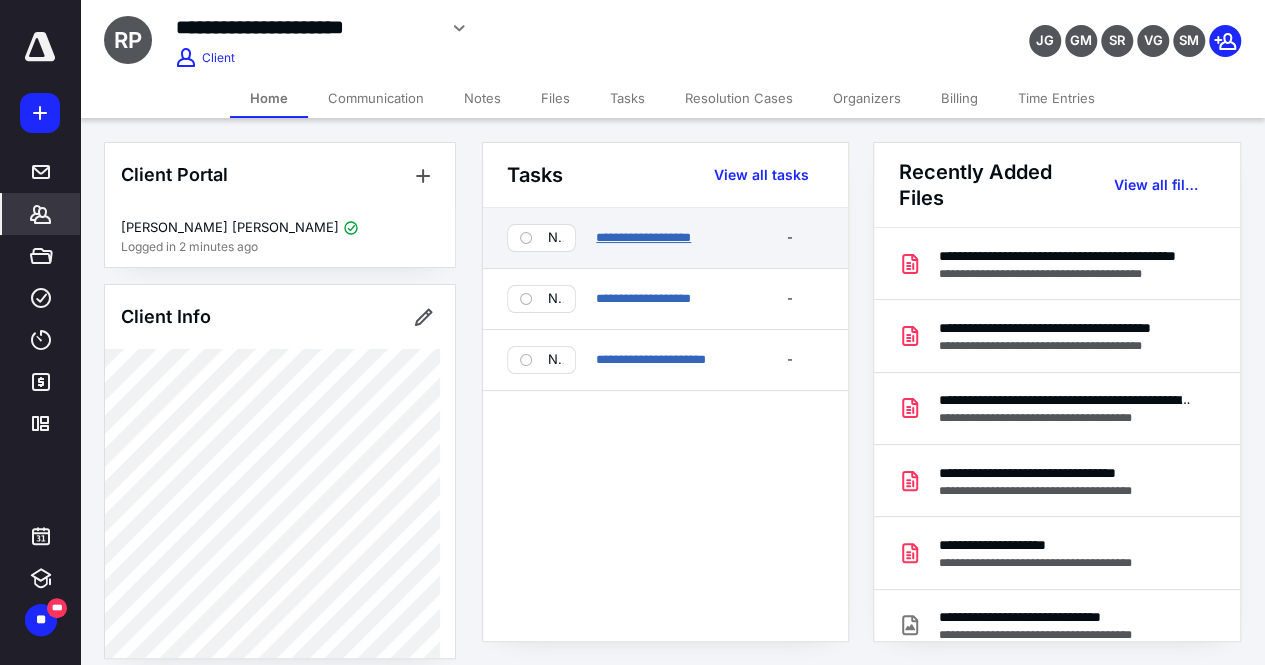 click on "**********" at bounding box center [643, 237] 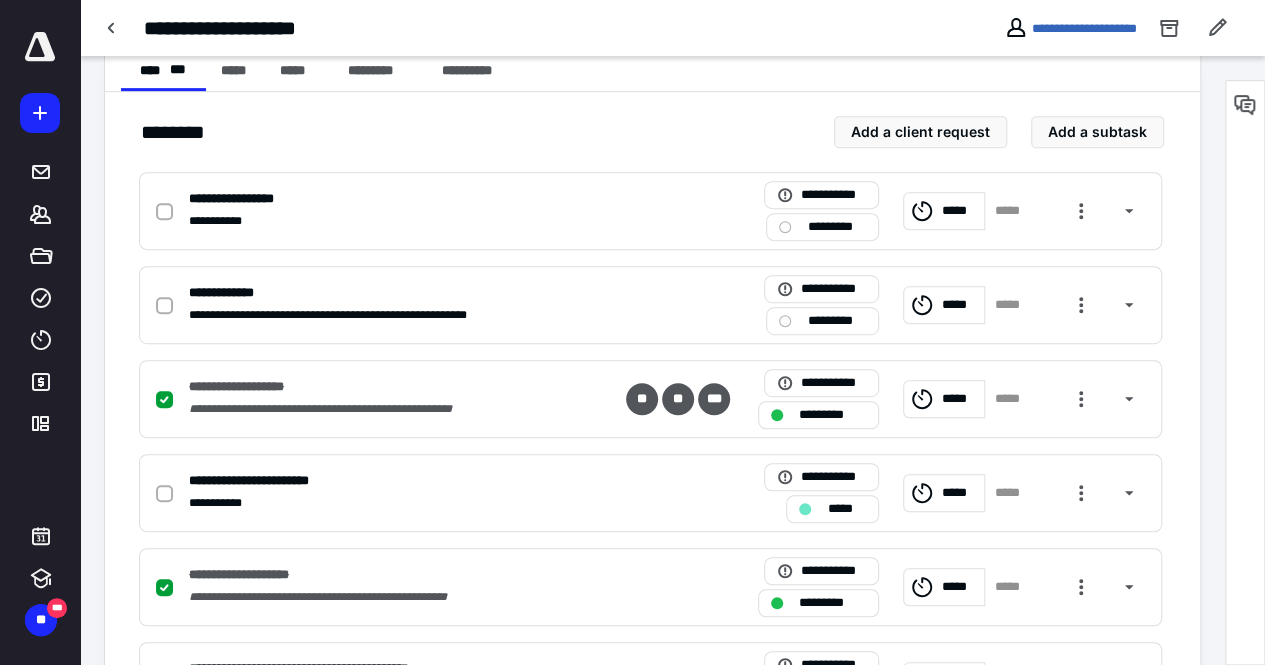 scroll, scrollTop: 509, scrollLeft: 0, axis: vertical 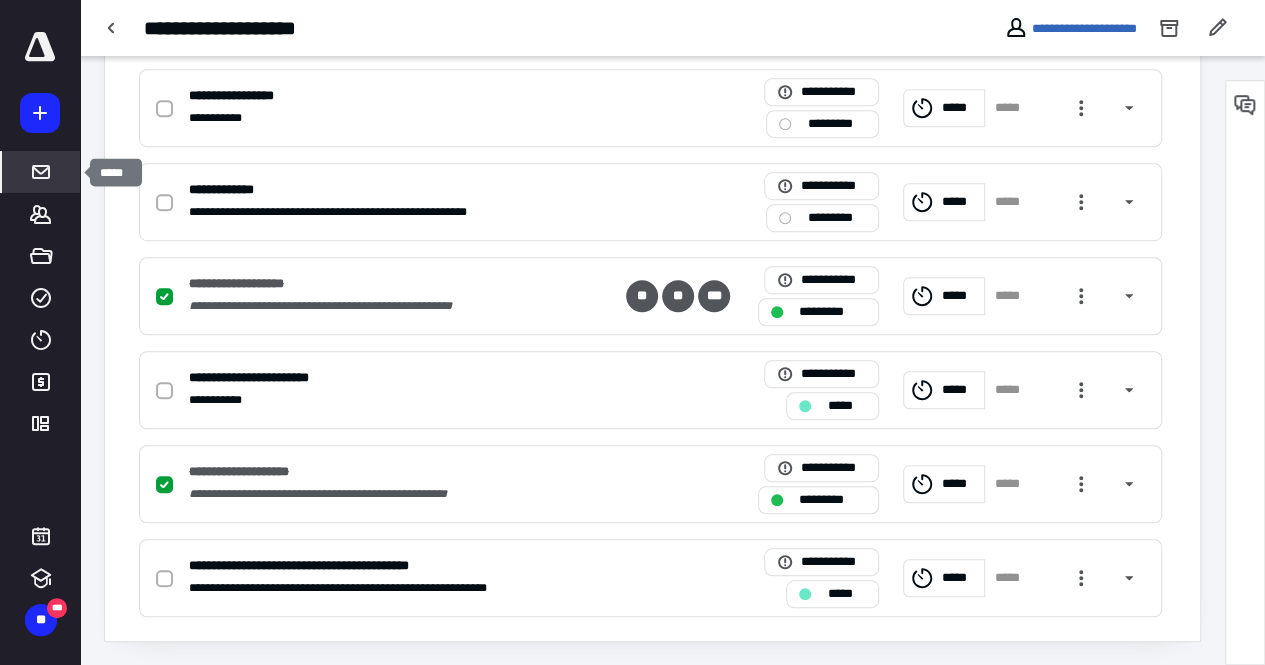 click at bounding box center [41, 172] 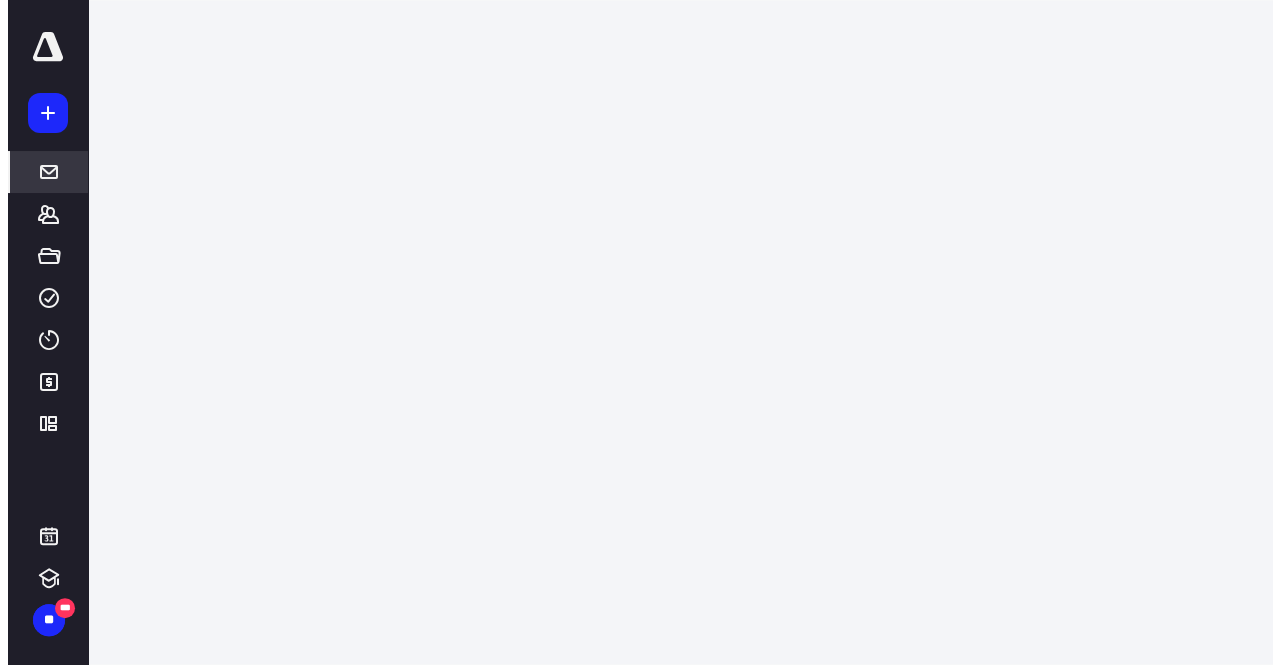 scroll, scrollTop: 0, scrollLeft: 0, axis: both 